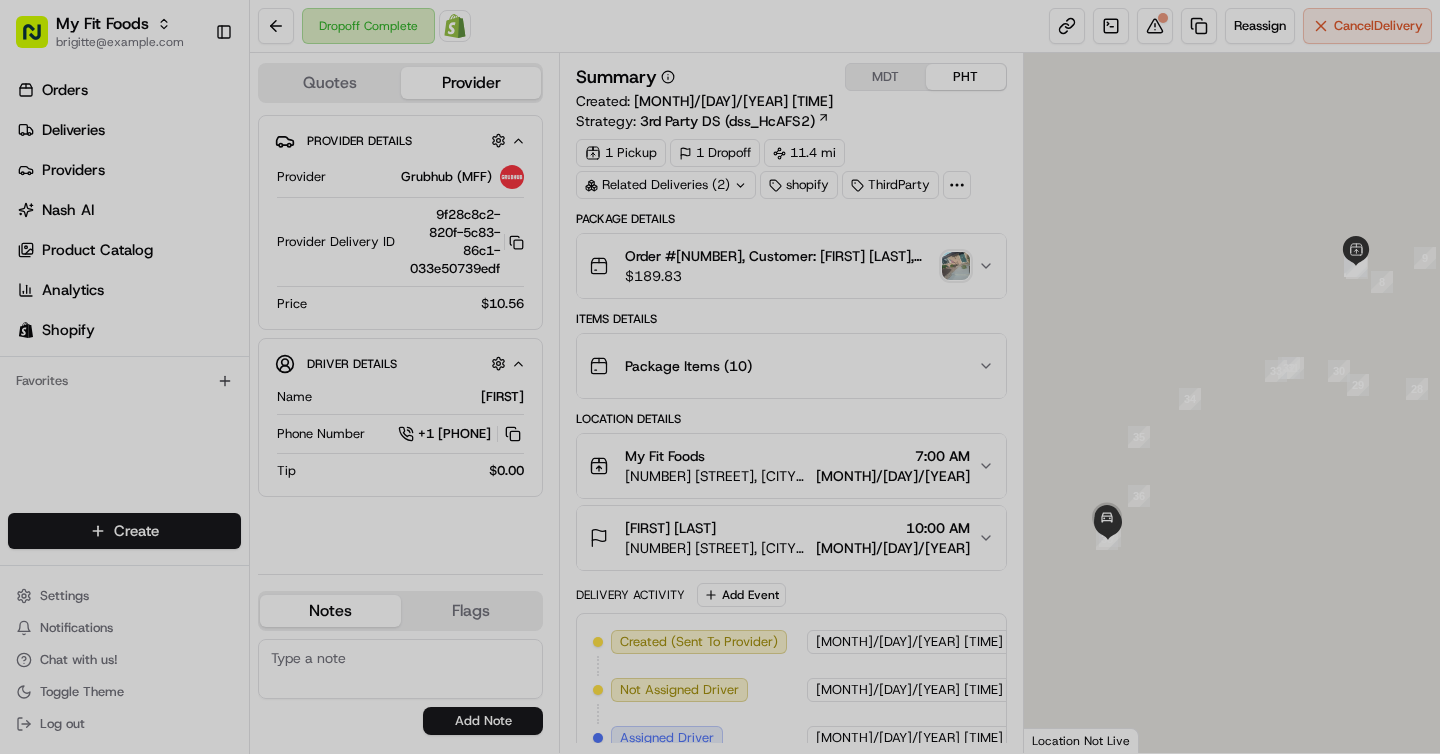 scroll, scrollTop: 0, scrollLeft: 0, axis: both 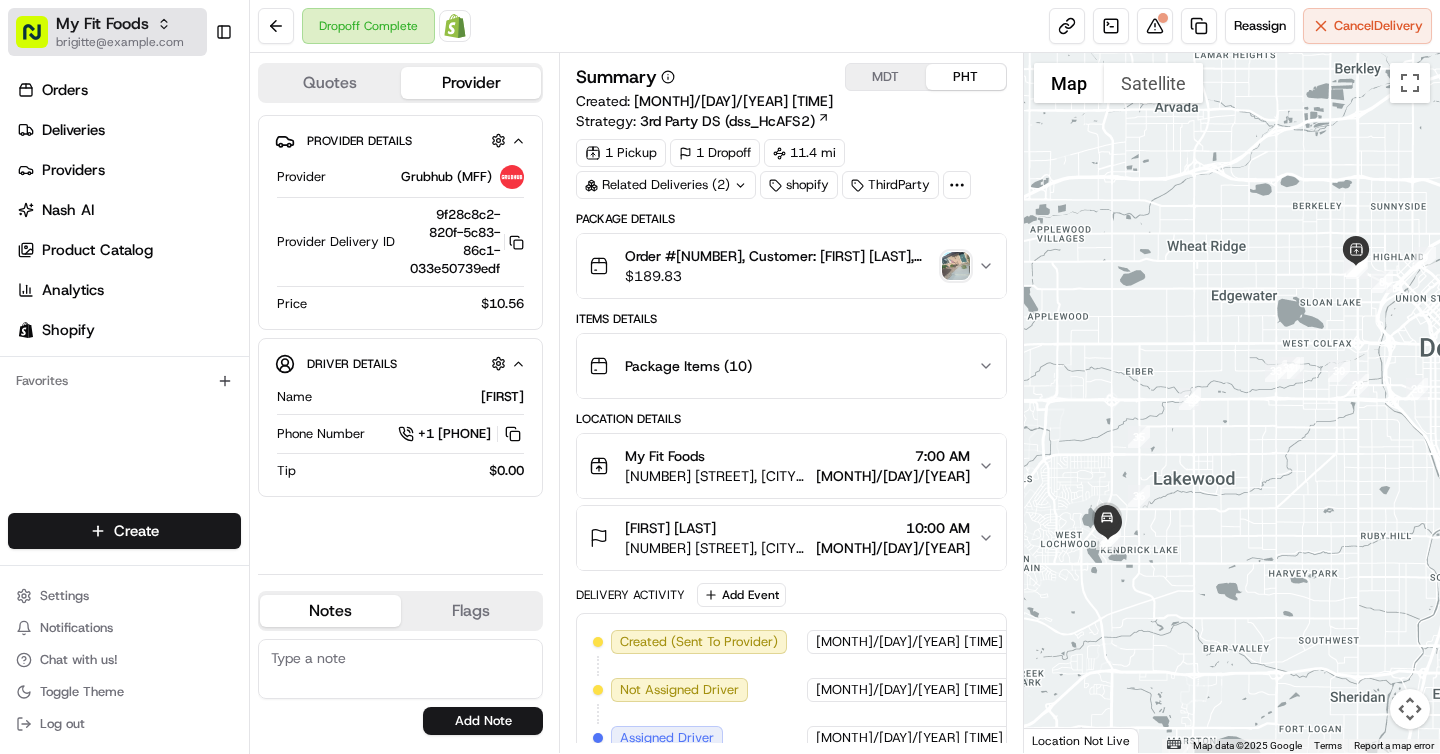 click 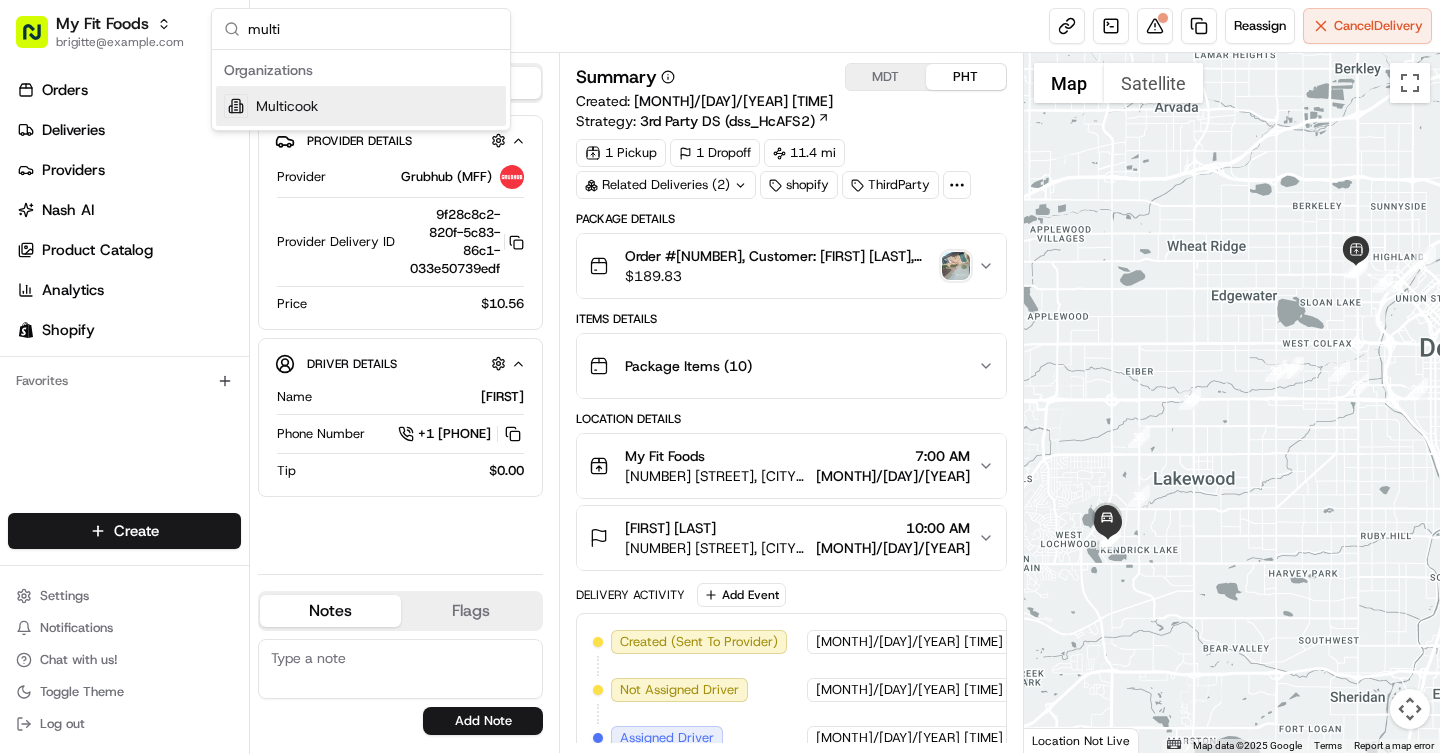 type on "multi" 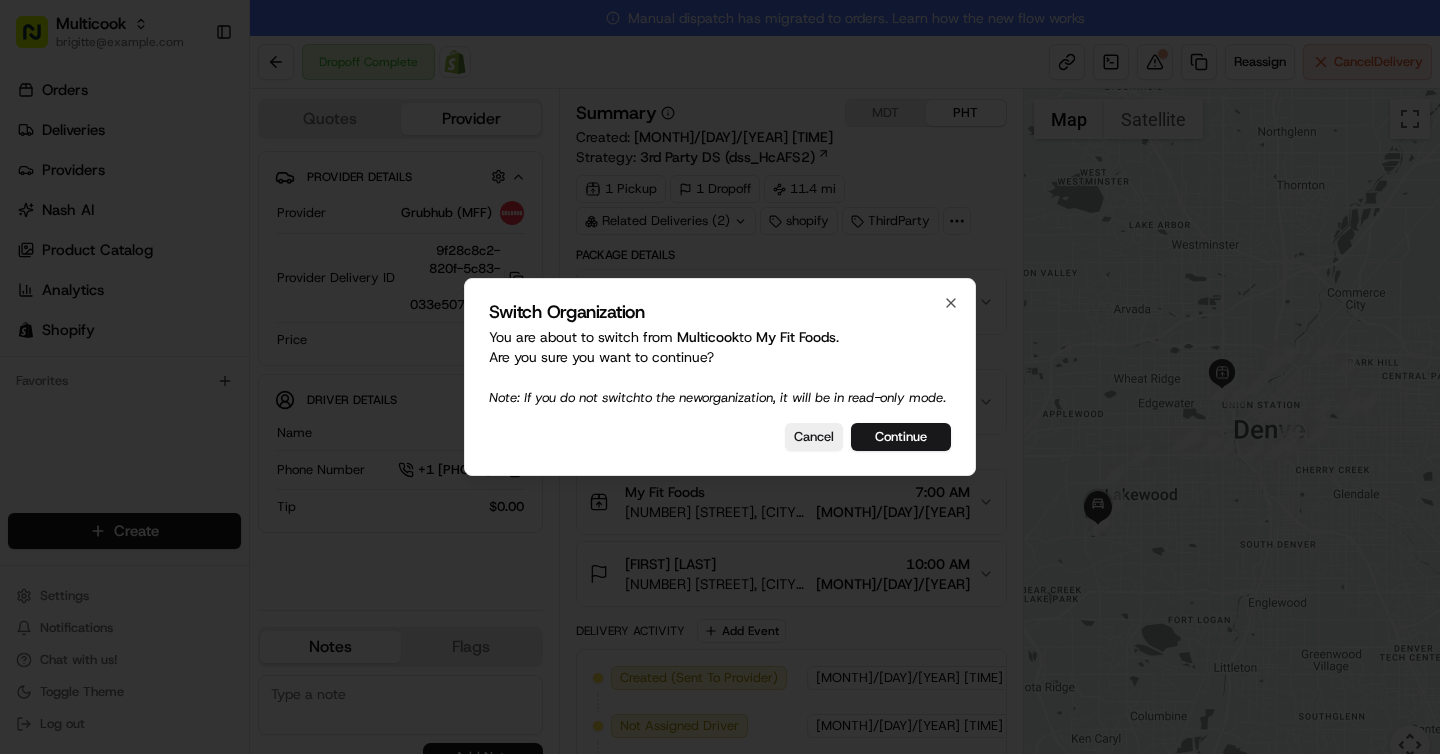 click at bounding box center (720, 377) 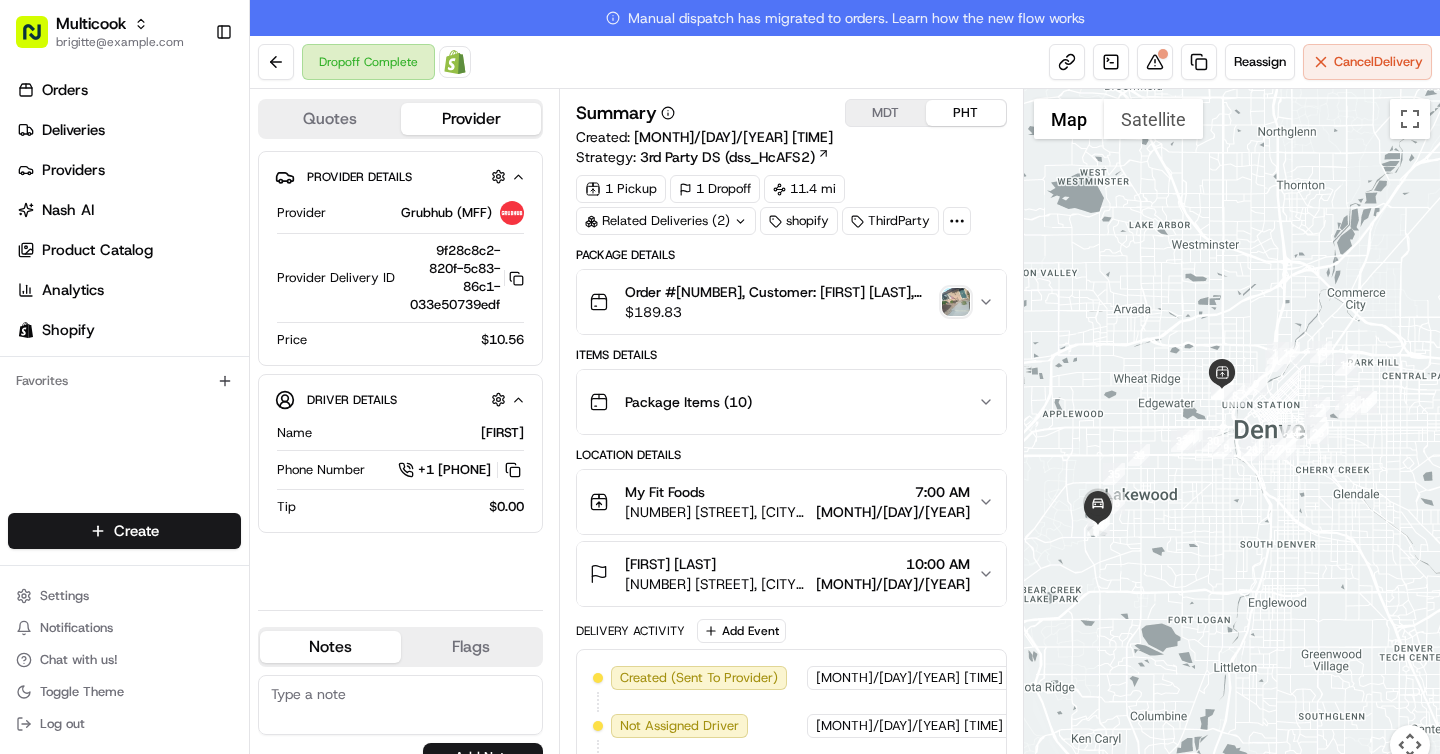 click on "Deliveries" at bounding box center (128, 130) 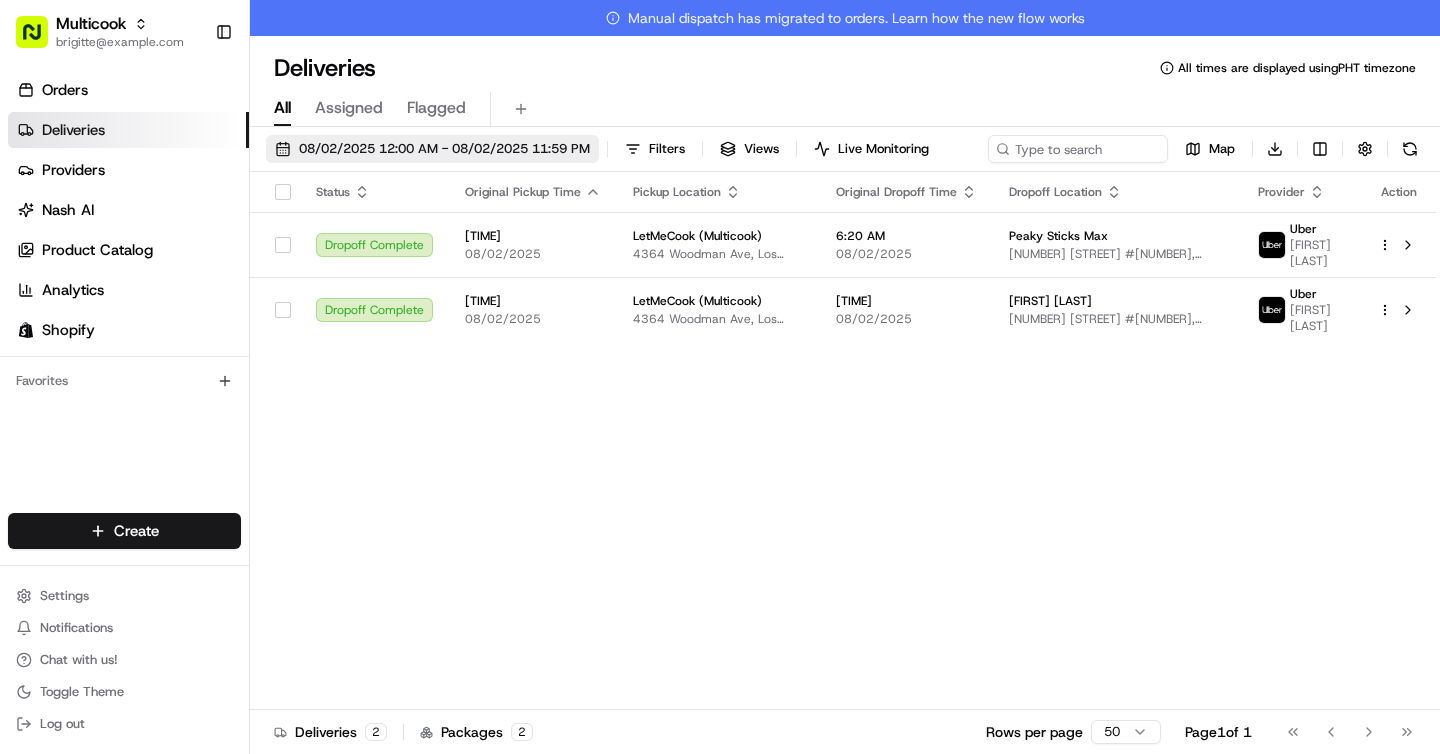 click on "08/02/2025 12:00 AM - 08/02/2025 11:59 PM" at bounding box center [444, 149] 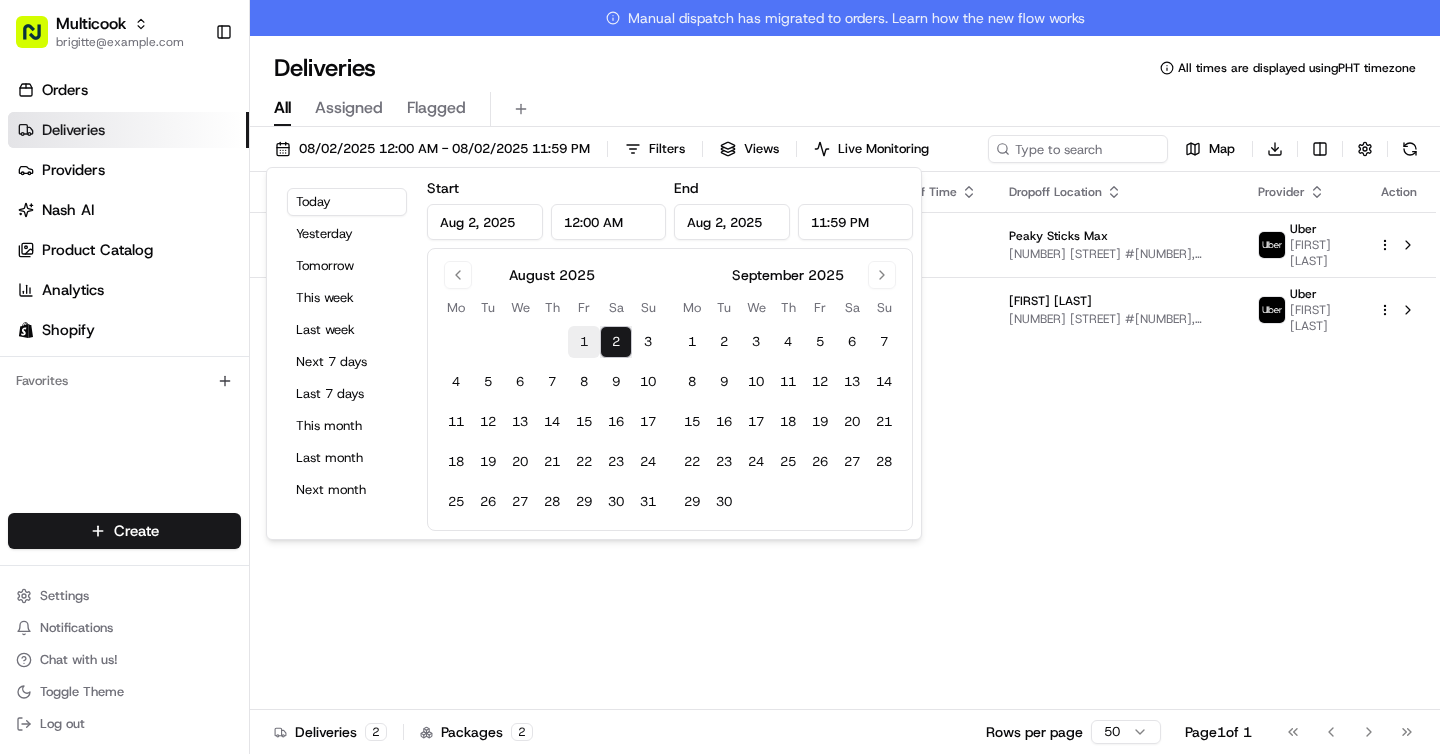 click on "1" at bounding box center [584, 342] 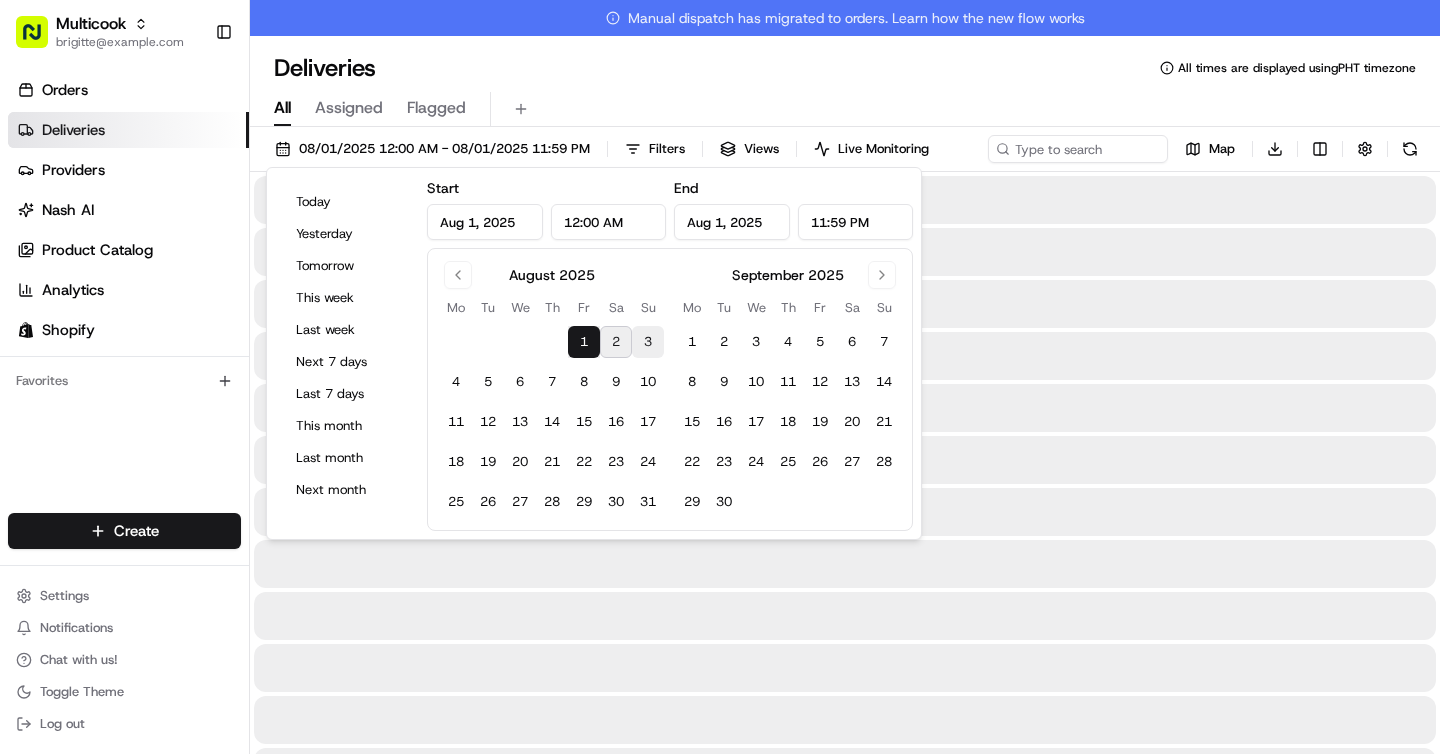 click on "3" at bounding box center (648, 342) 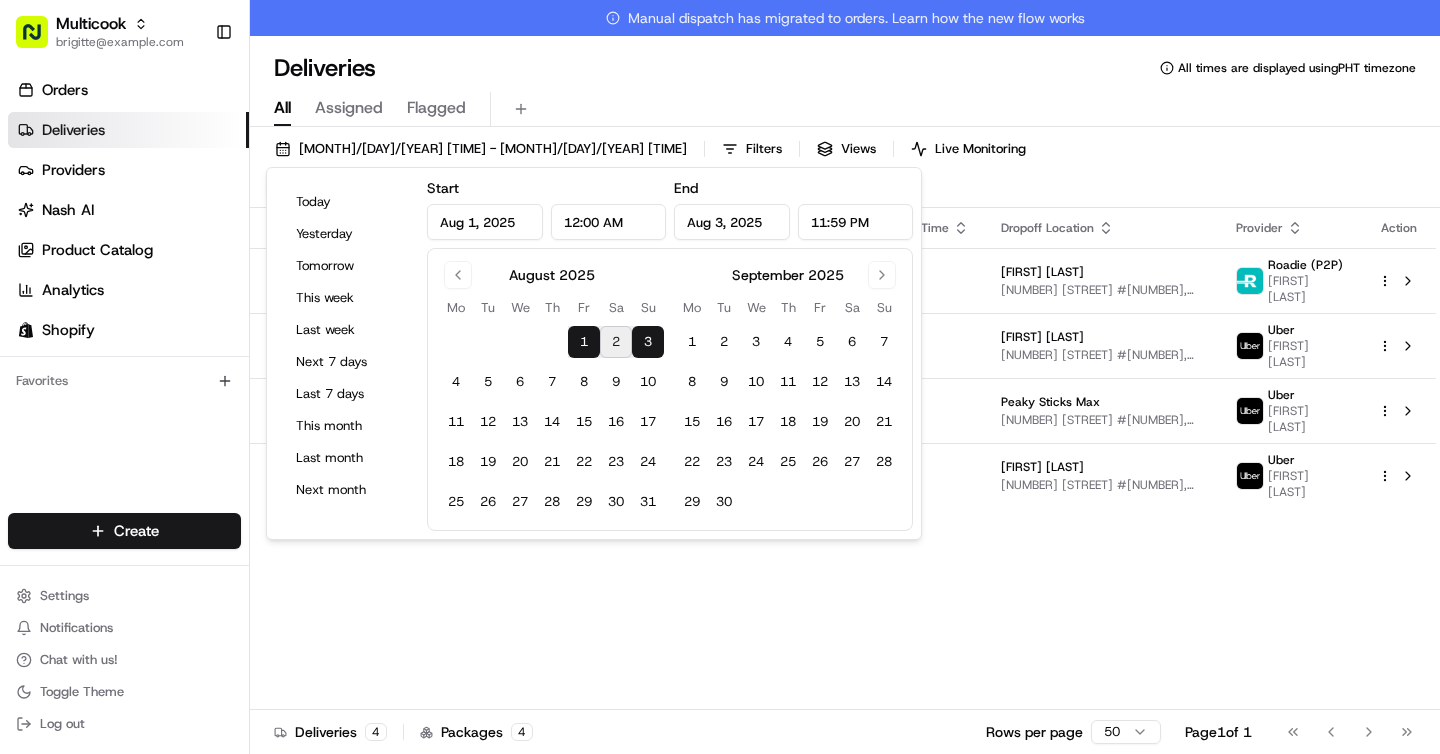 click on "Deliveries All times are displayed using PHT timezone" at bounding box center [845, 68] 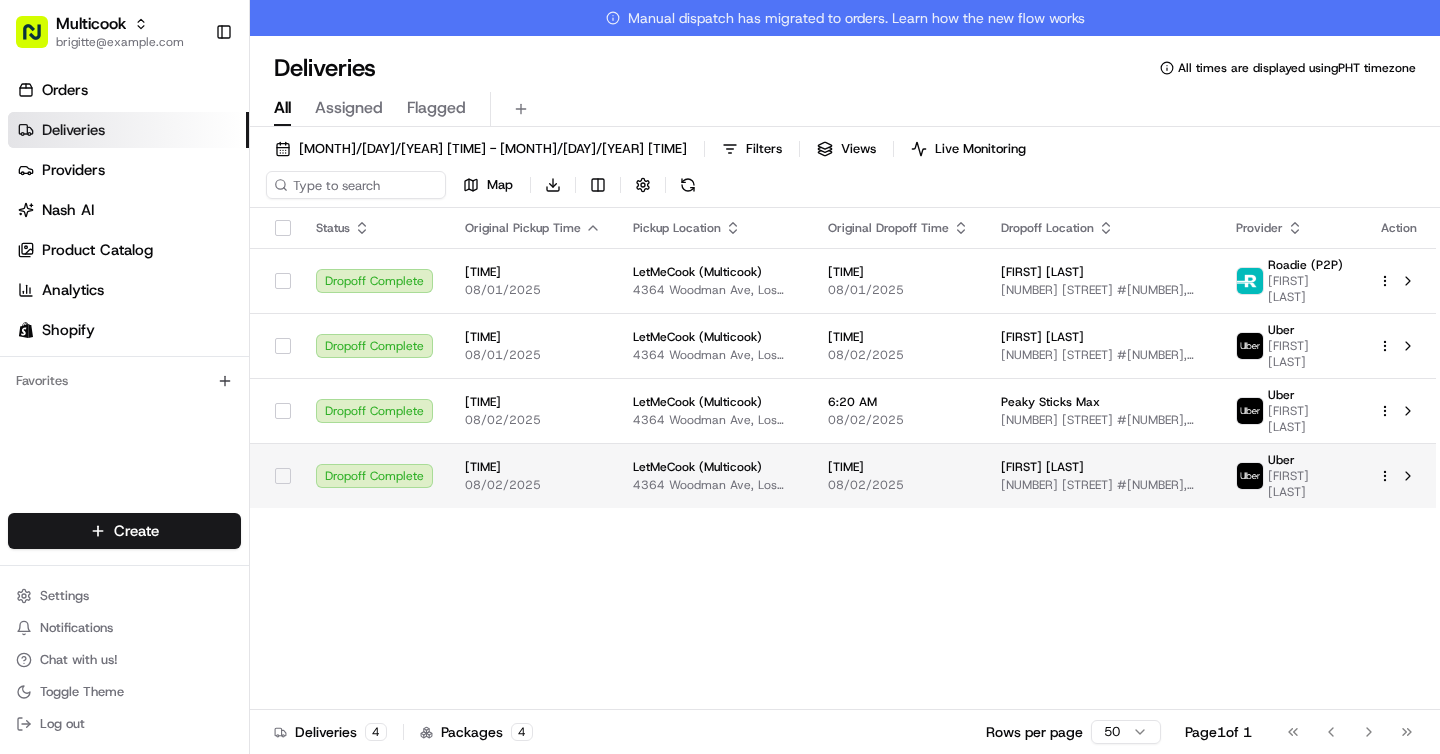 click on "4364 Woodman Ave, Los Angeles, CA 91423, US" at bounding box center [714, 485] 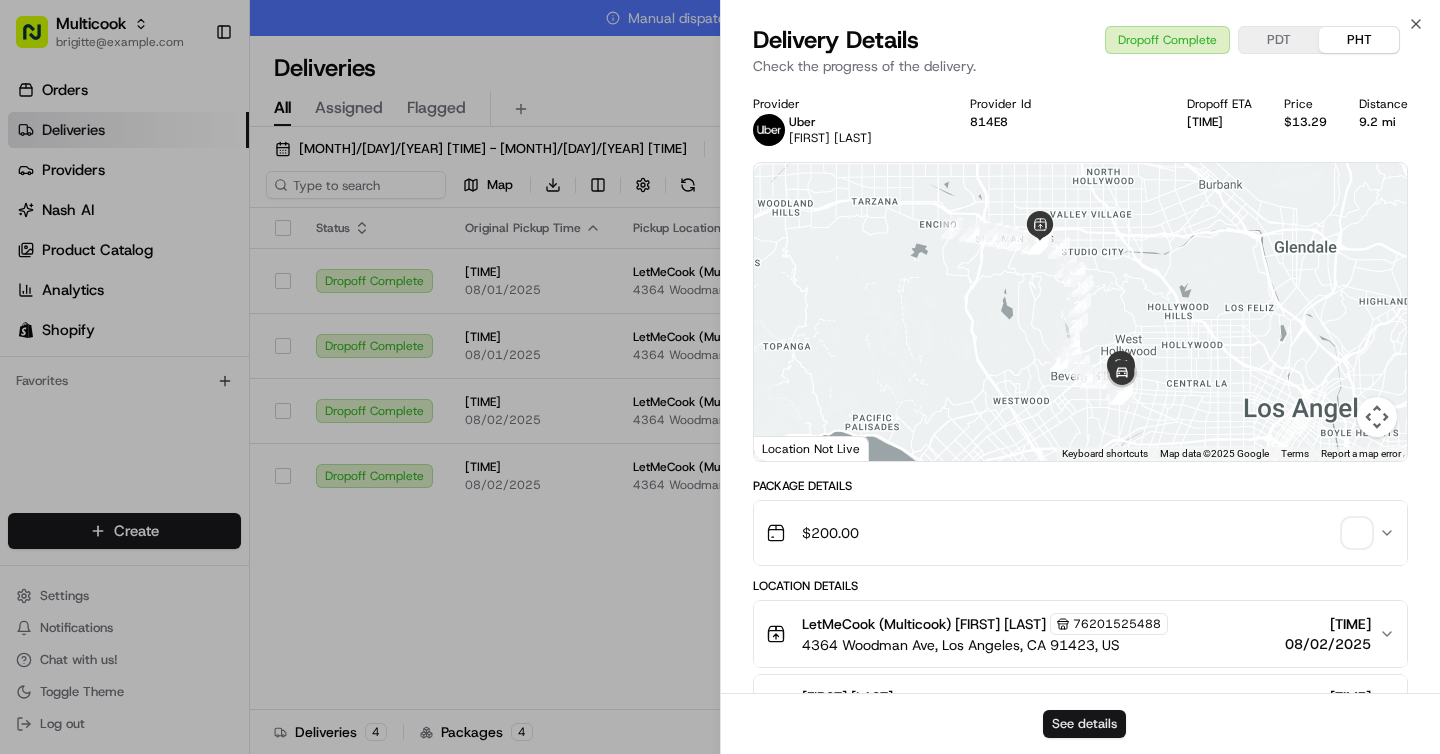 click on "See details" at bounding box center [1084, 724] 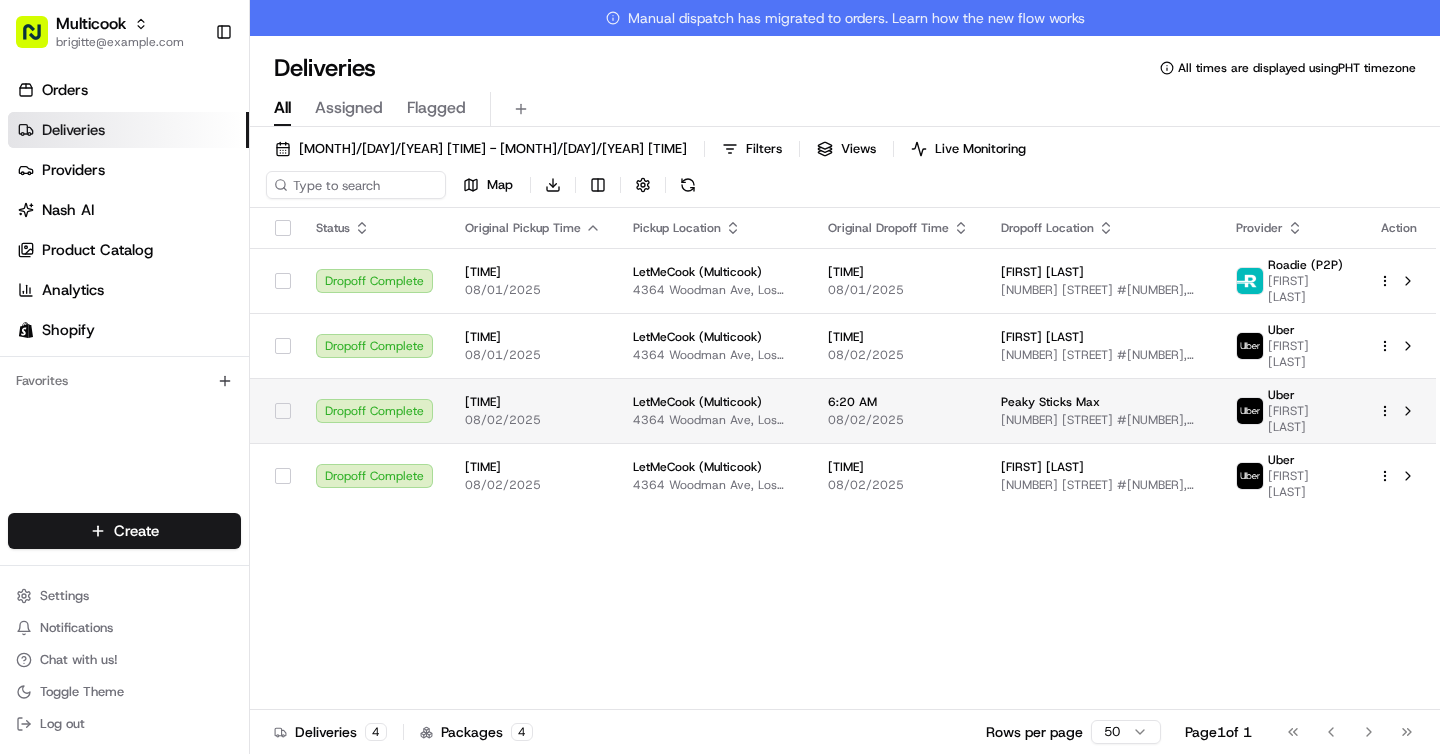 click on "LetMeCook (Multicook)" at bounding box center (697, 402) 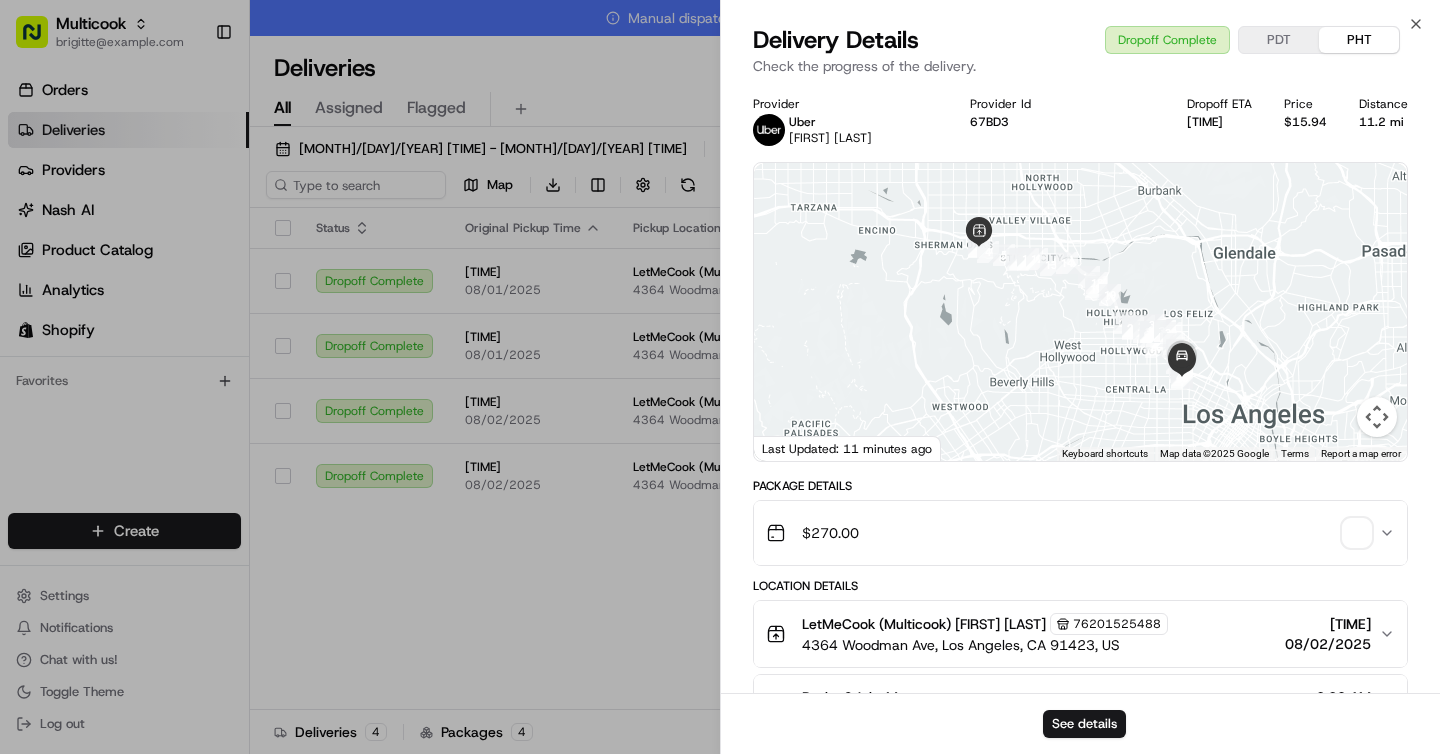 click at bounding box center [1357, 533] 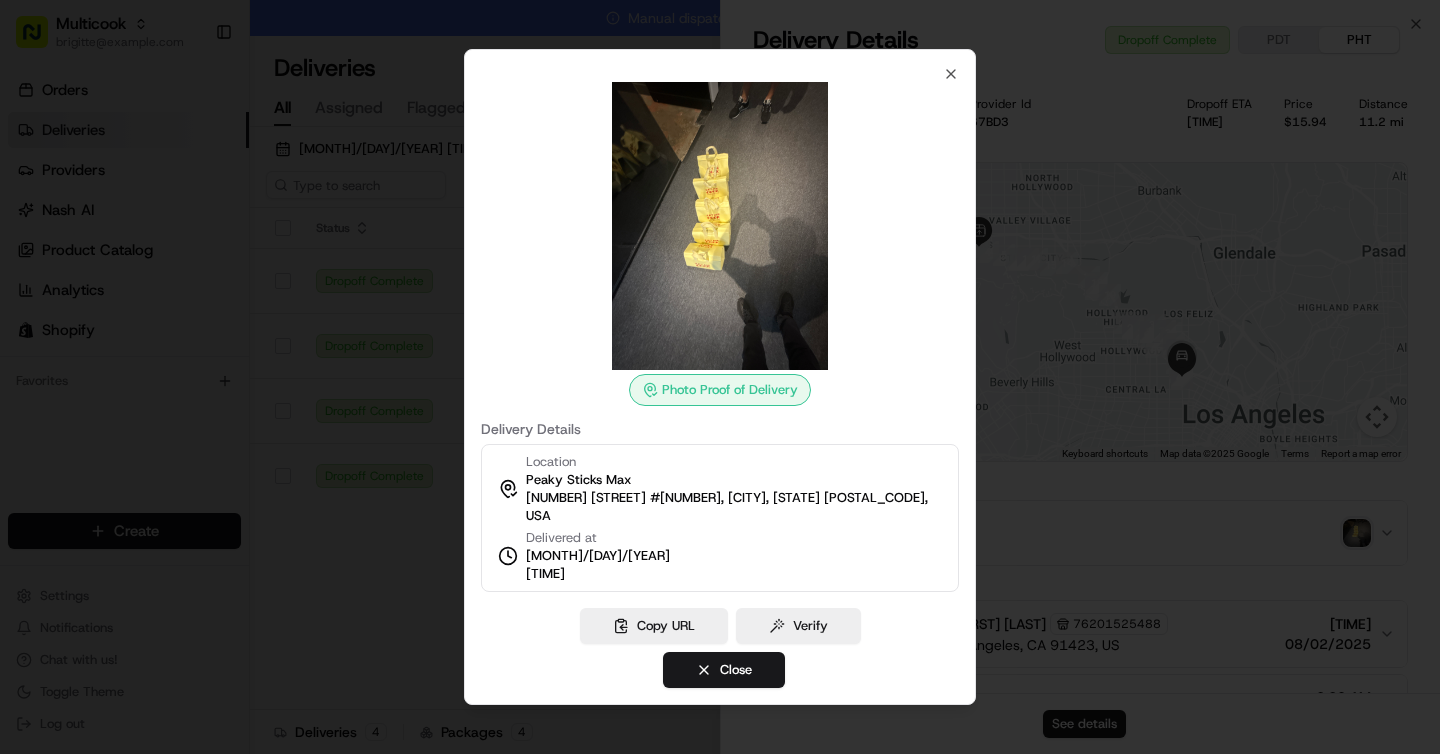 click at bounding box center (720, 377) 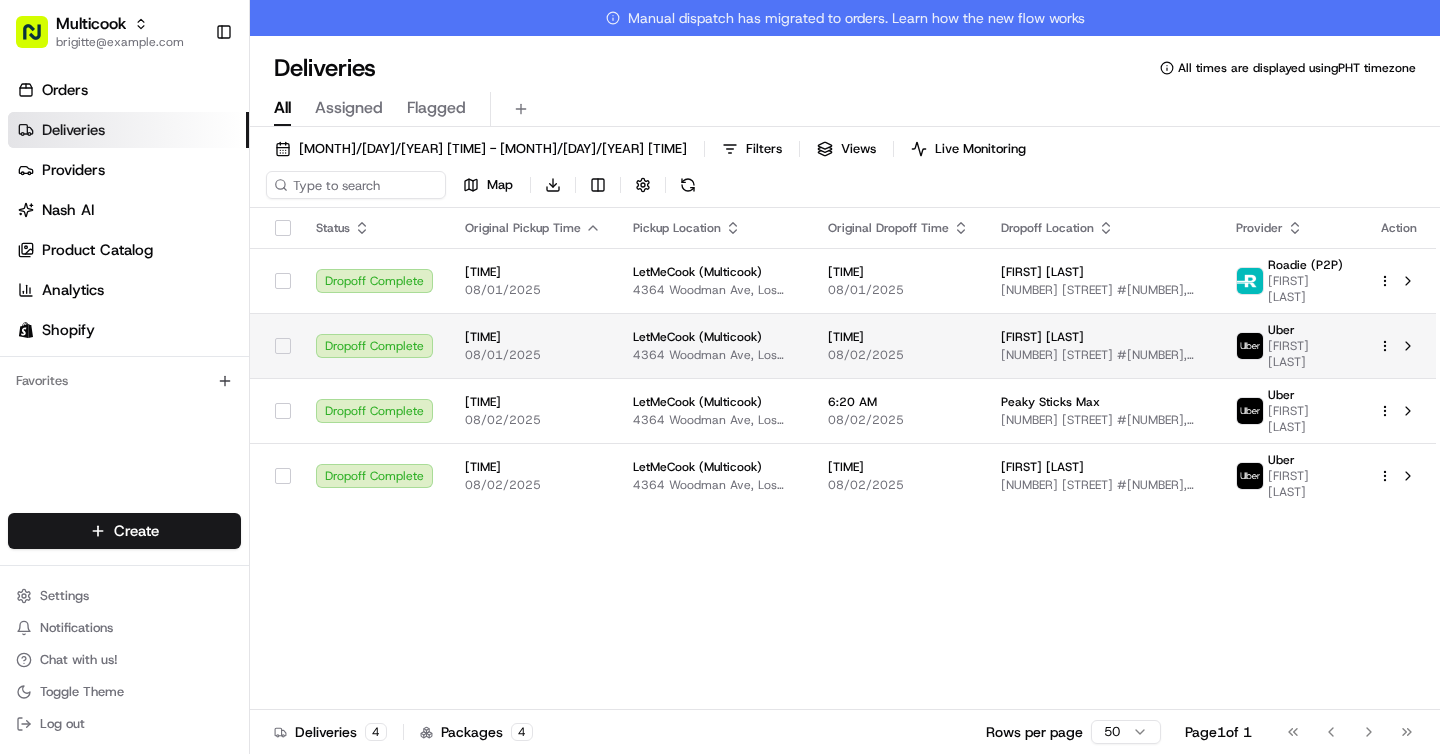 click on "4364 Woodman Ave, Los Angeles, CA 91423, US" at bounding box center (714, 355) 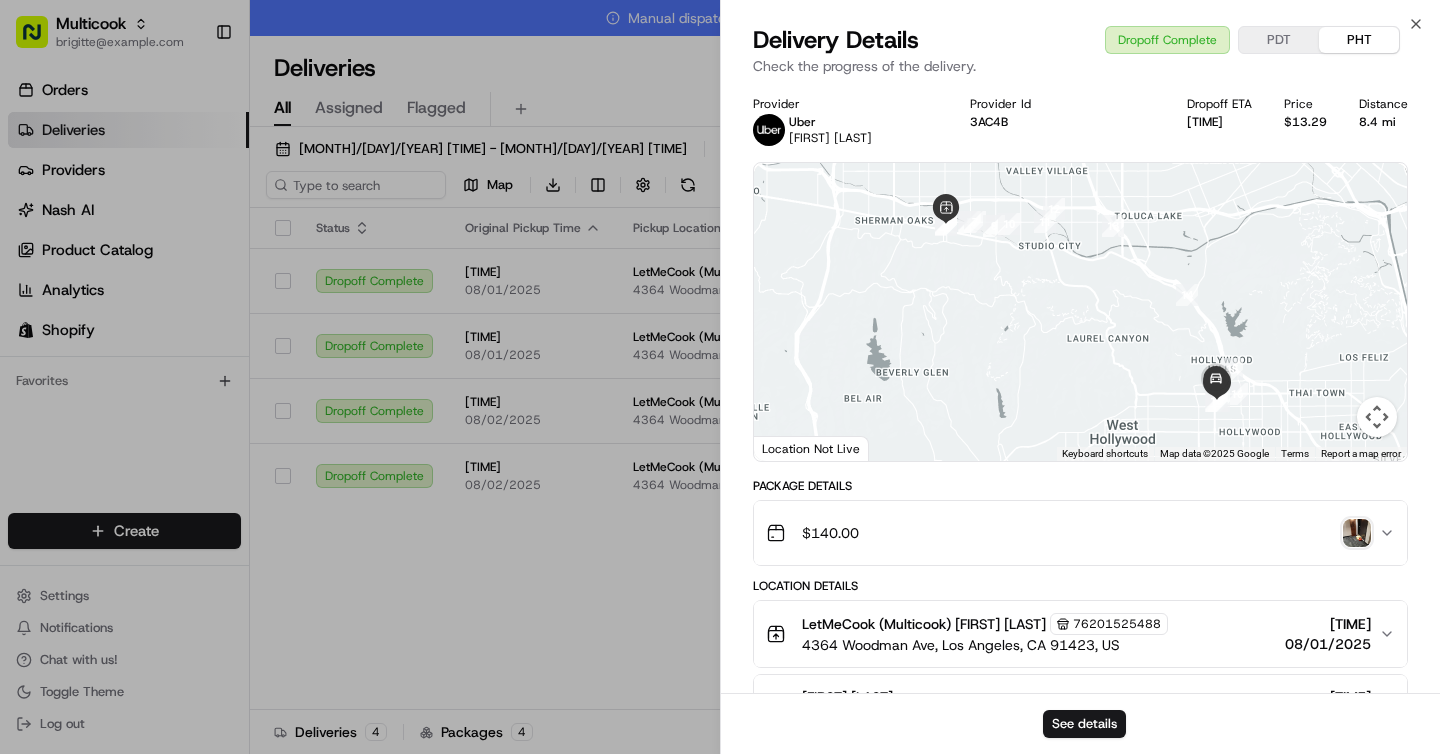 click at bounding box center (1357, 533) 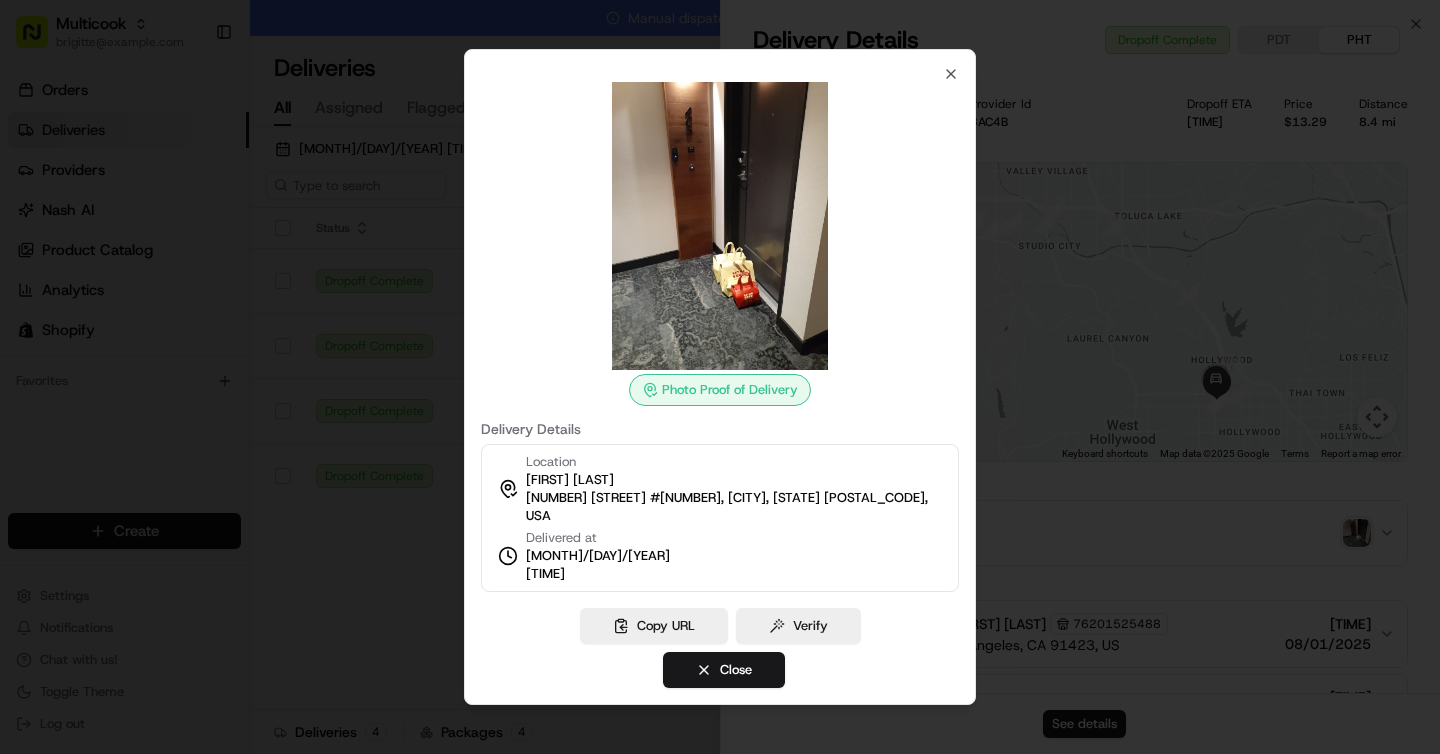 click at bounding box center (720, 377) 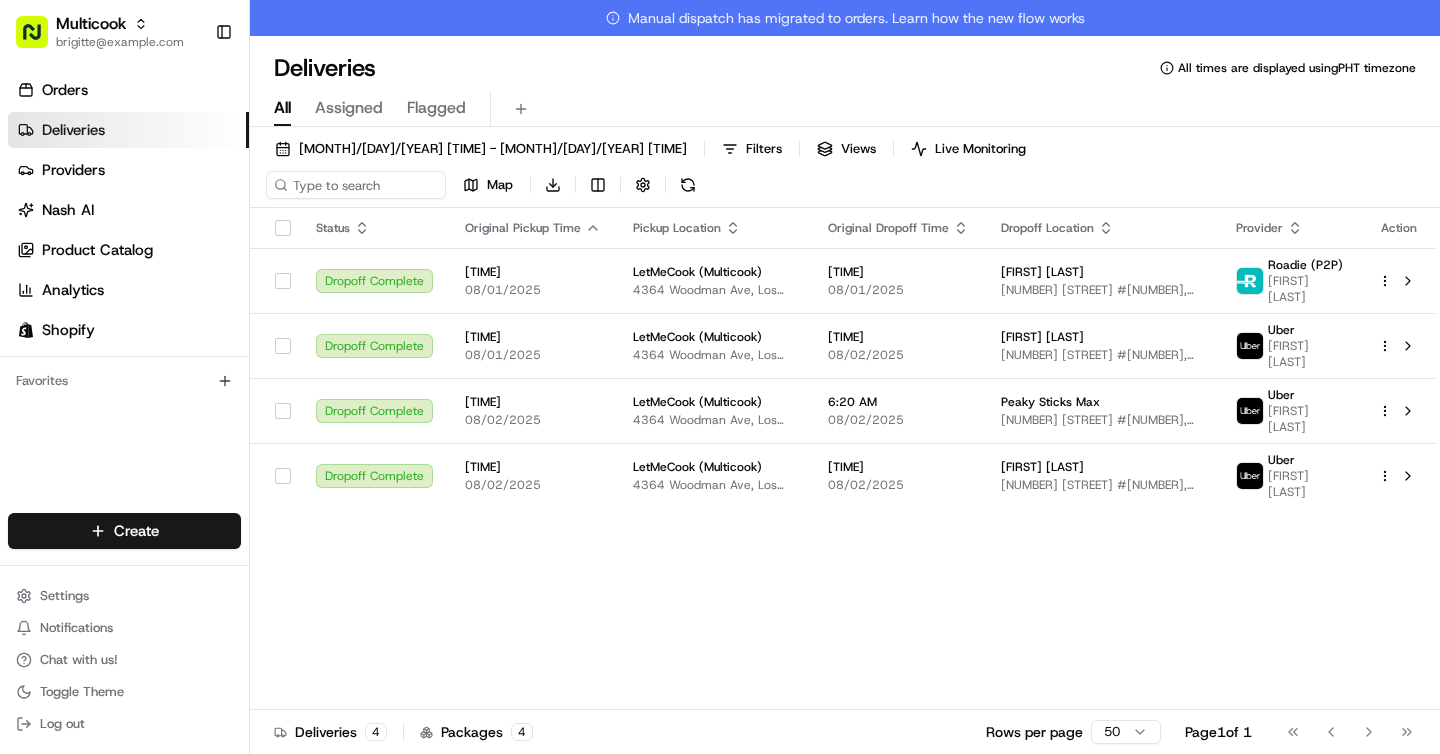 click on "[MONTH]/[DAY]/[YEAR] [TIME]" at bounding box center (533, 475) 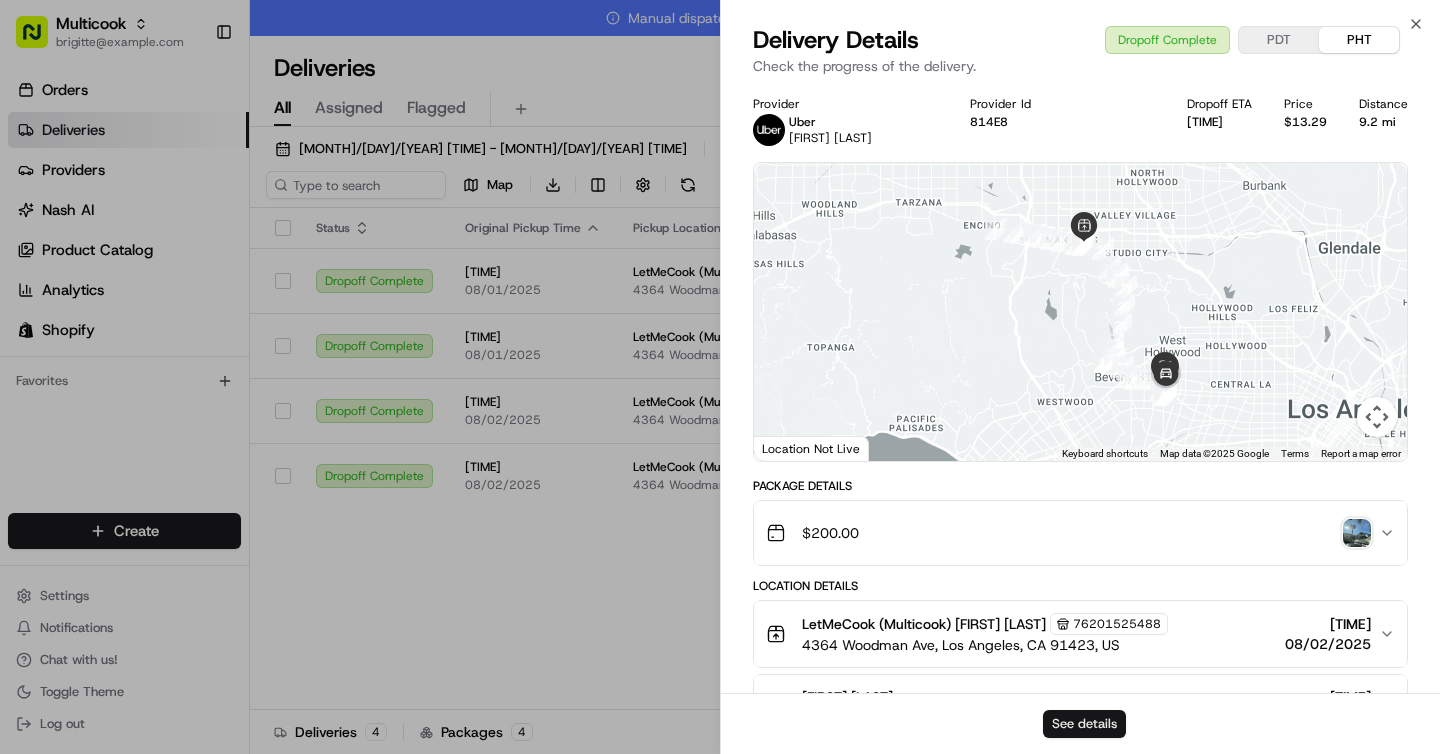 click on "See details" at bounding box center (1084, 724) 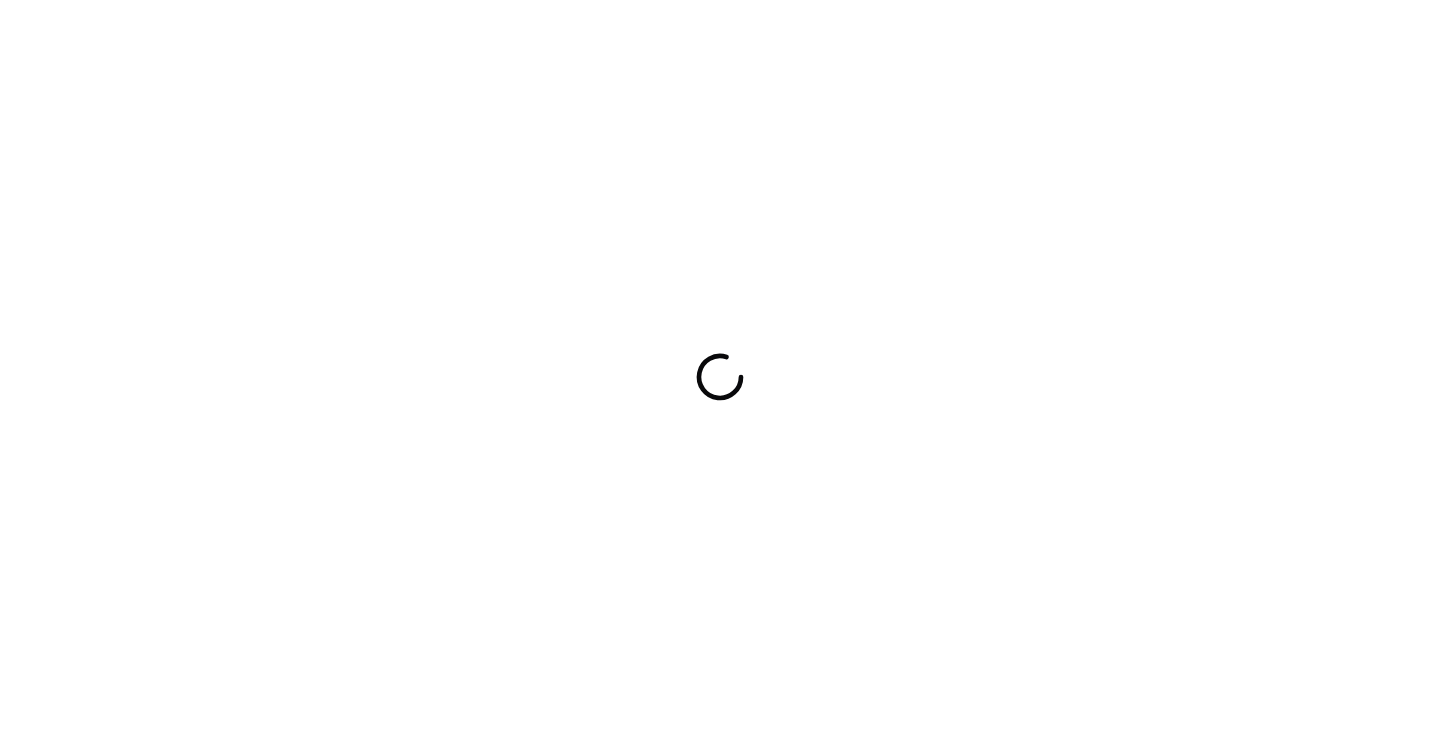 scroll, scrollTop: 0, scrollLeft: 0, axis: both 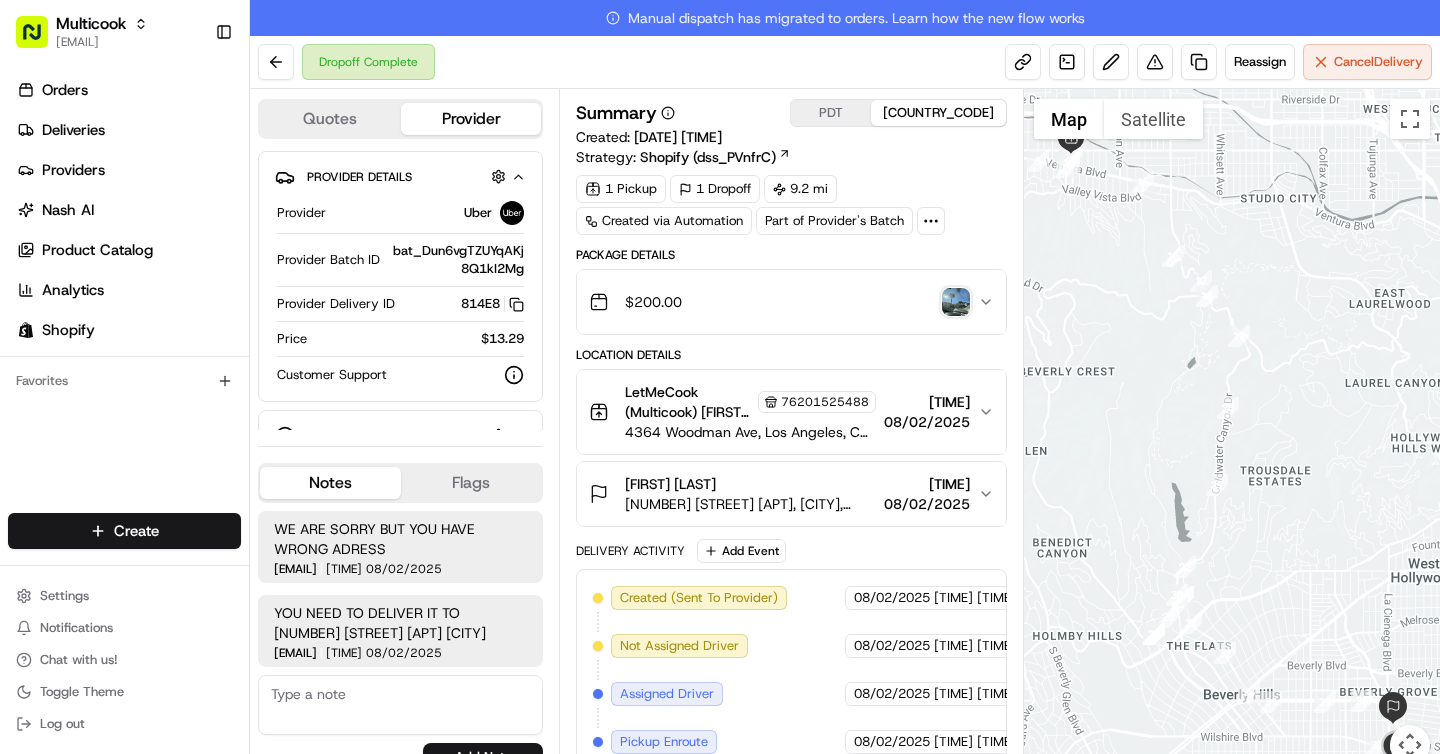 click on "PDT" at bounding box center [831, 113] 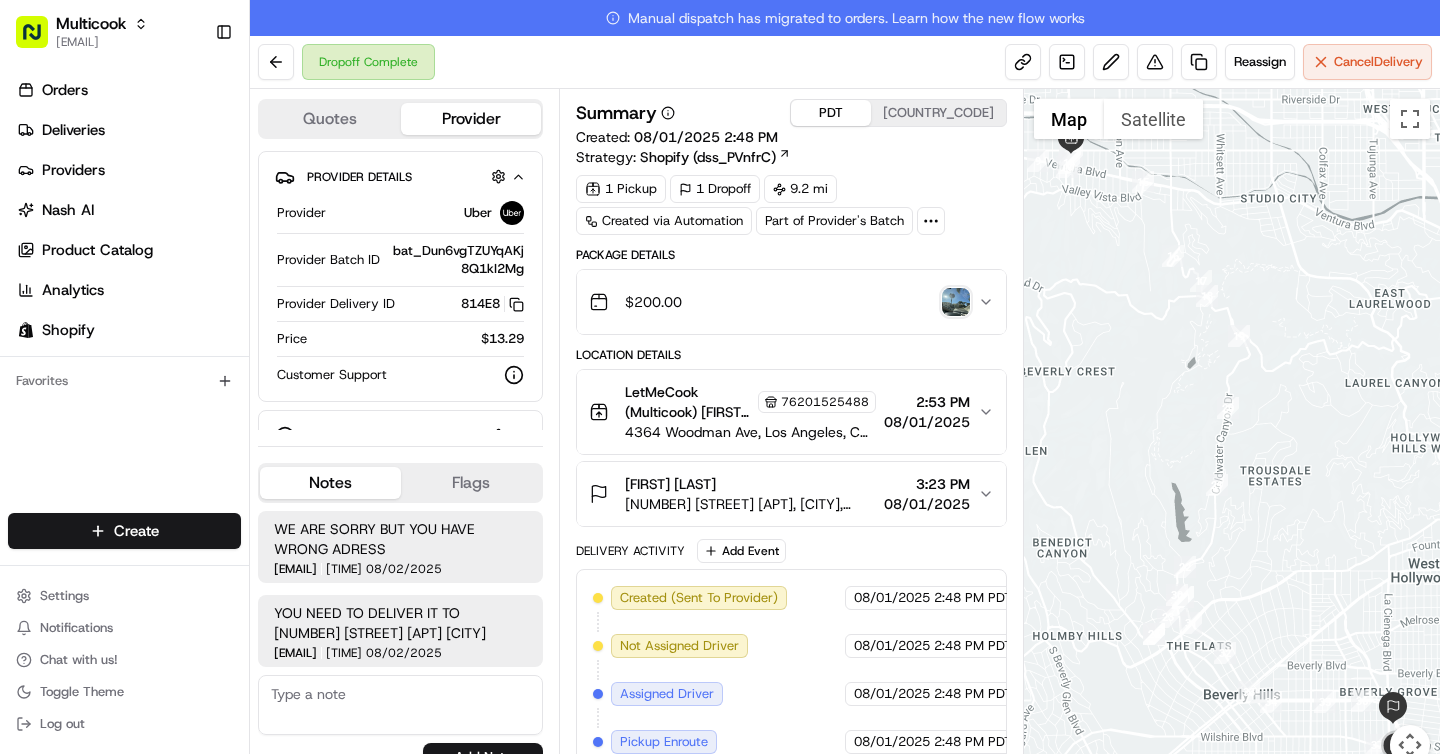 click on "PHT" at bounding box center (938, 113) 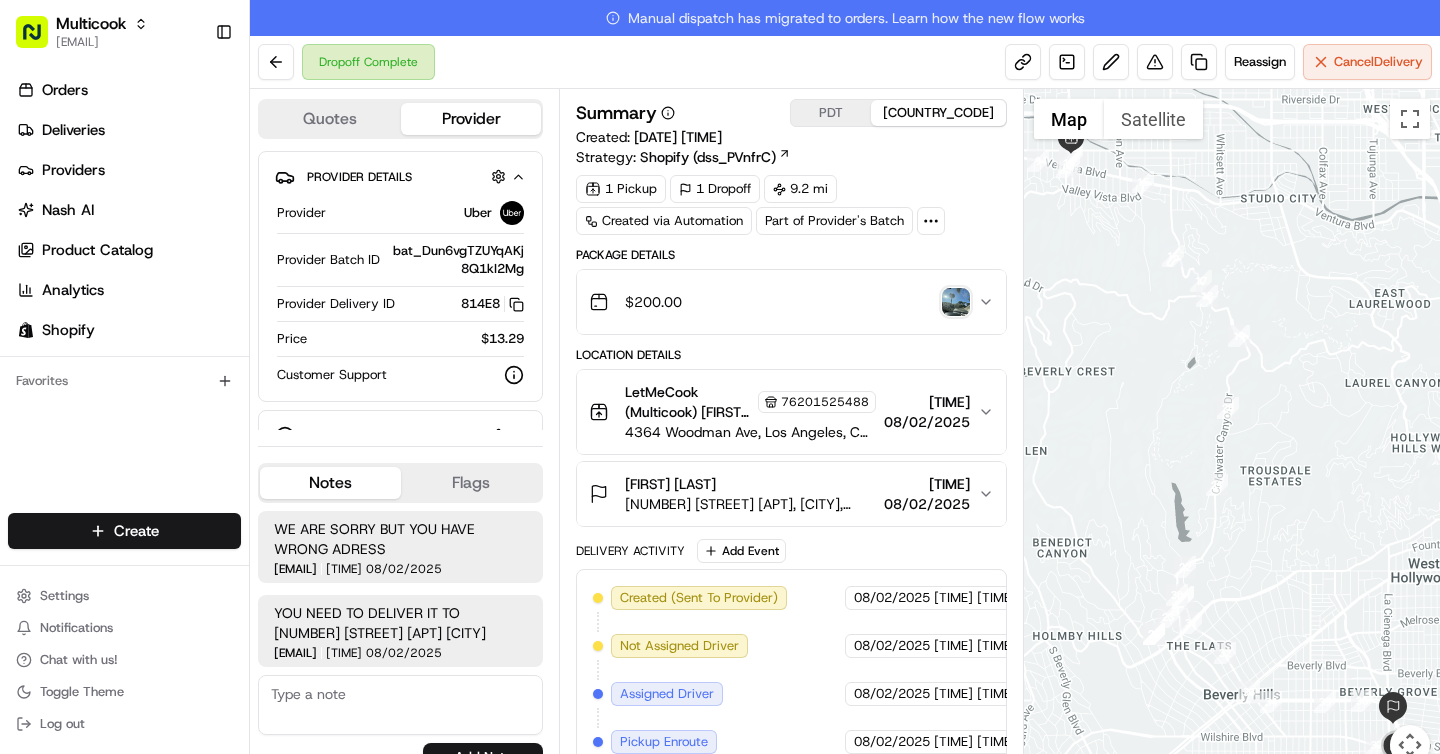 click on "PDT" at bounding box center [831, 113] 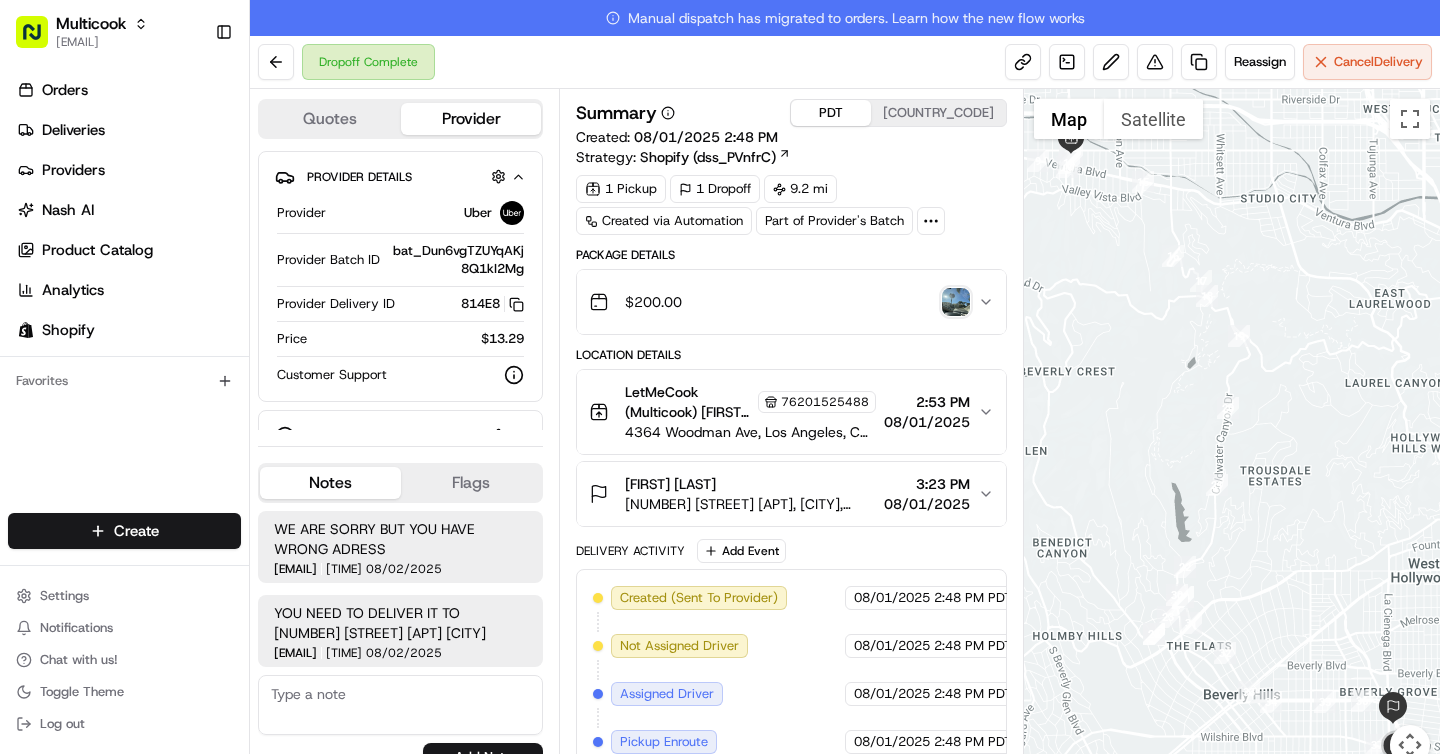 scroll, scrollTop: 167, scrollLeft: 0, axis: vertical 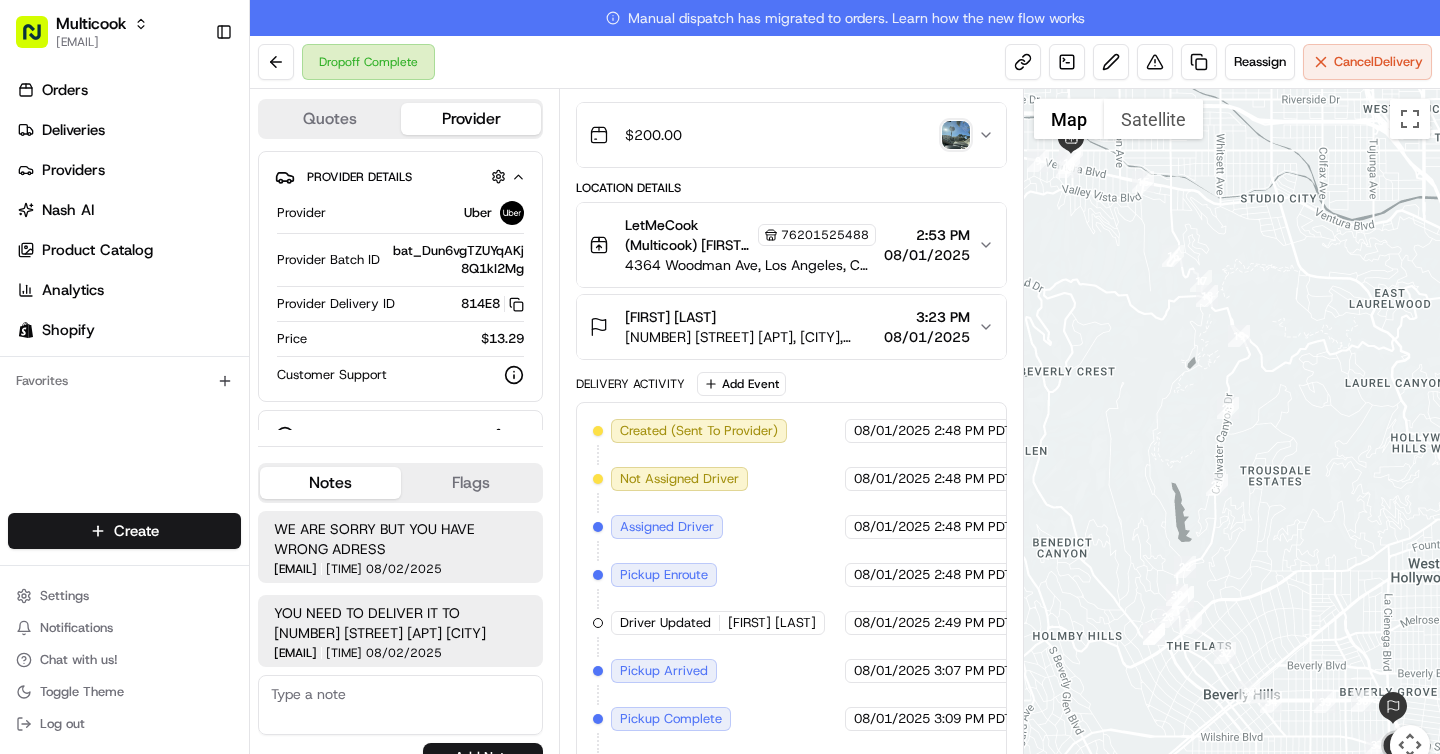 click on "08/01/2025" at bounding box center (927, 255) 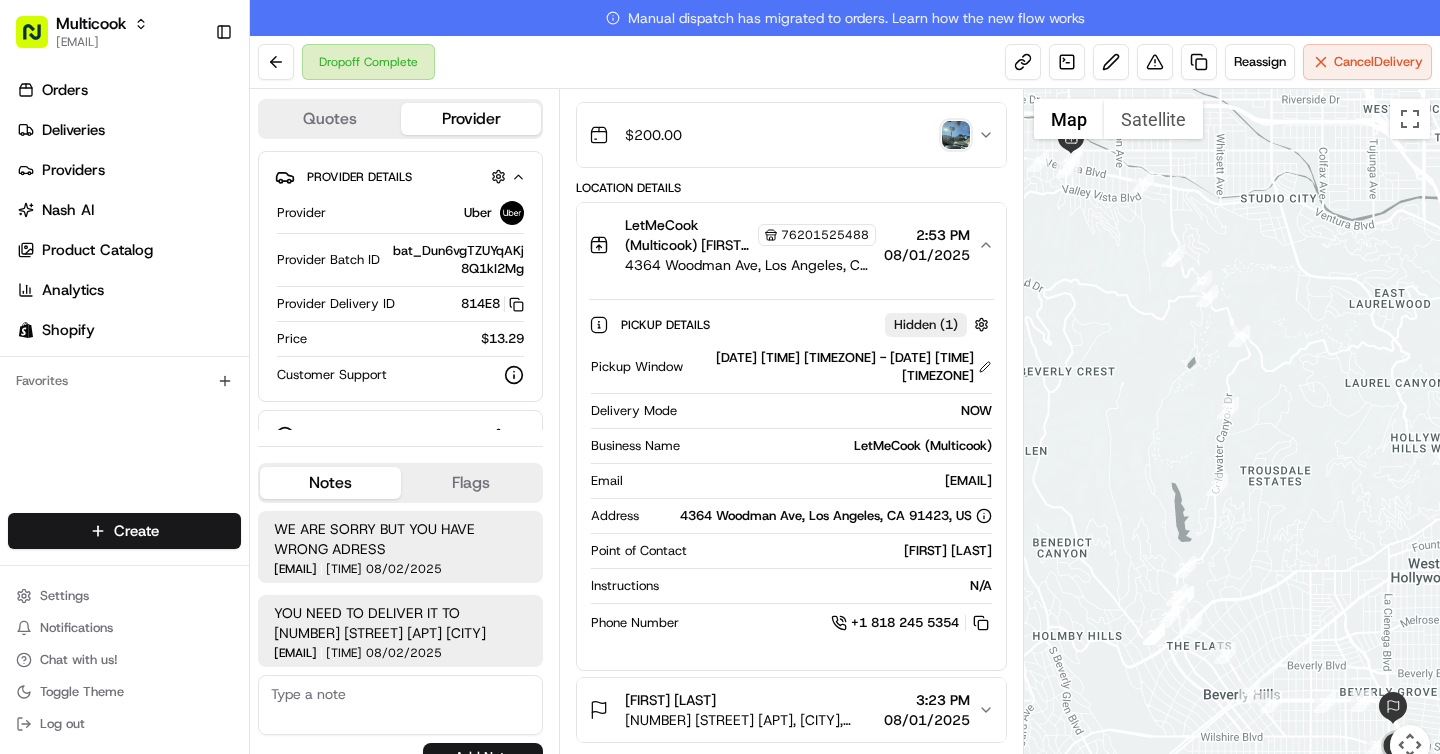click on "08/01/2025" at bounding box center (927, 255) 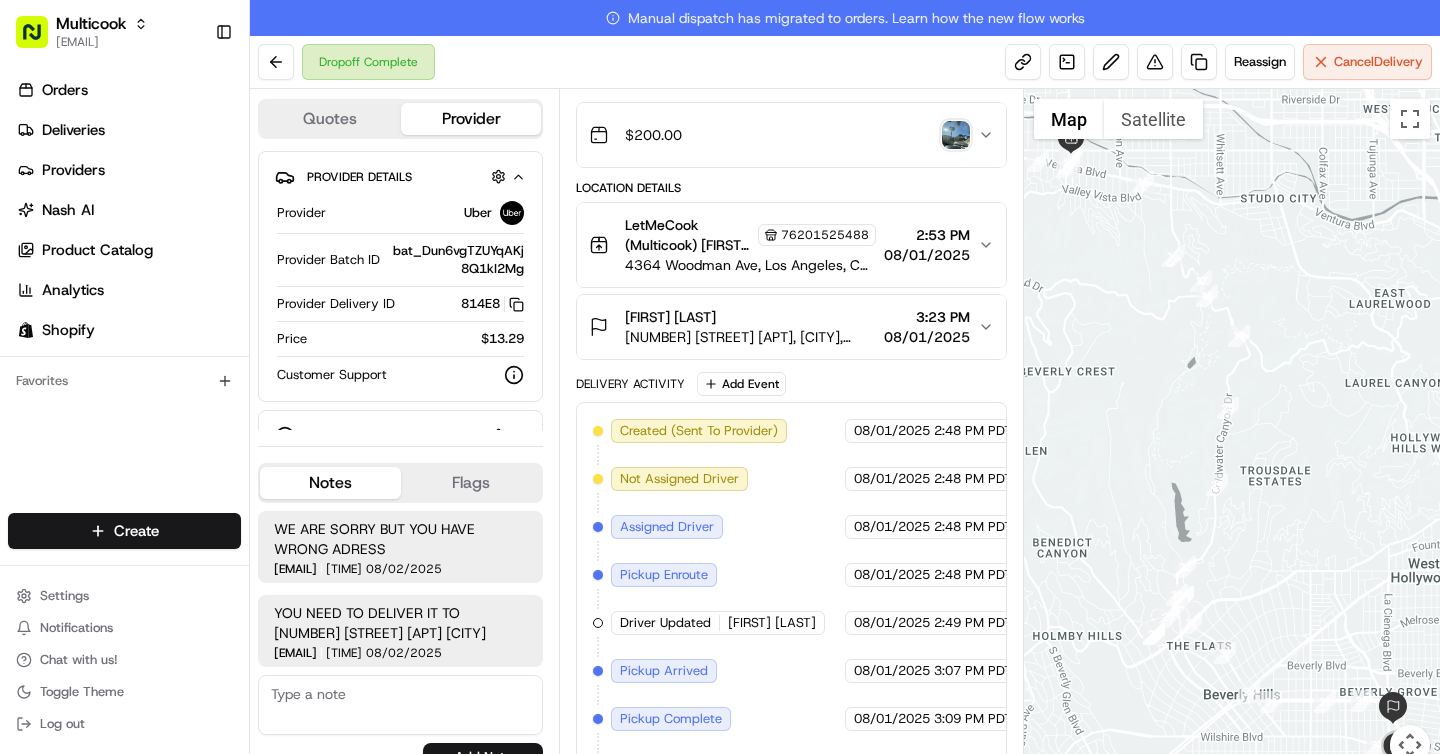 click on "LetMeCook (Multicook) Mykola Nikityuk 76201525488 4364 Woodman Ave, Los Angeles, CA 91423, US 2:53 PM 08/01/2025" at bounding box center [783, 245] 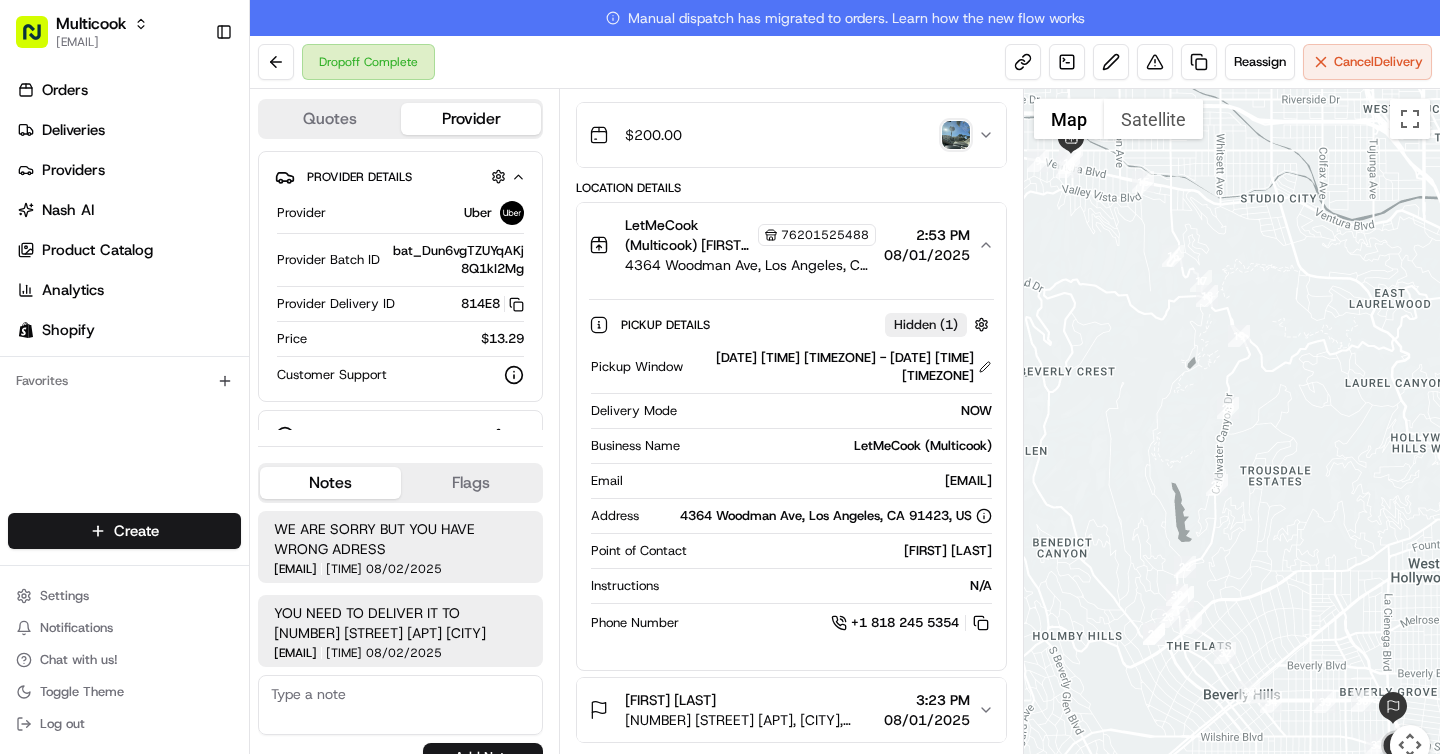 click at bounding box center (956, 135) 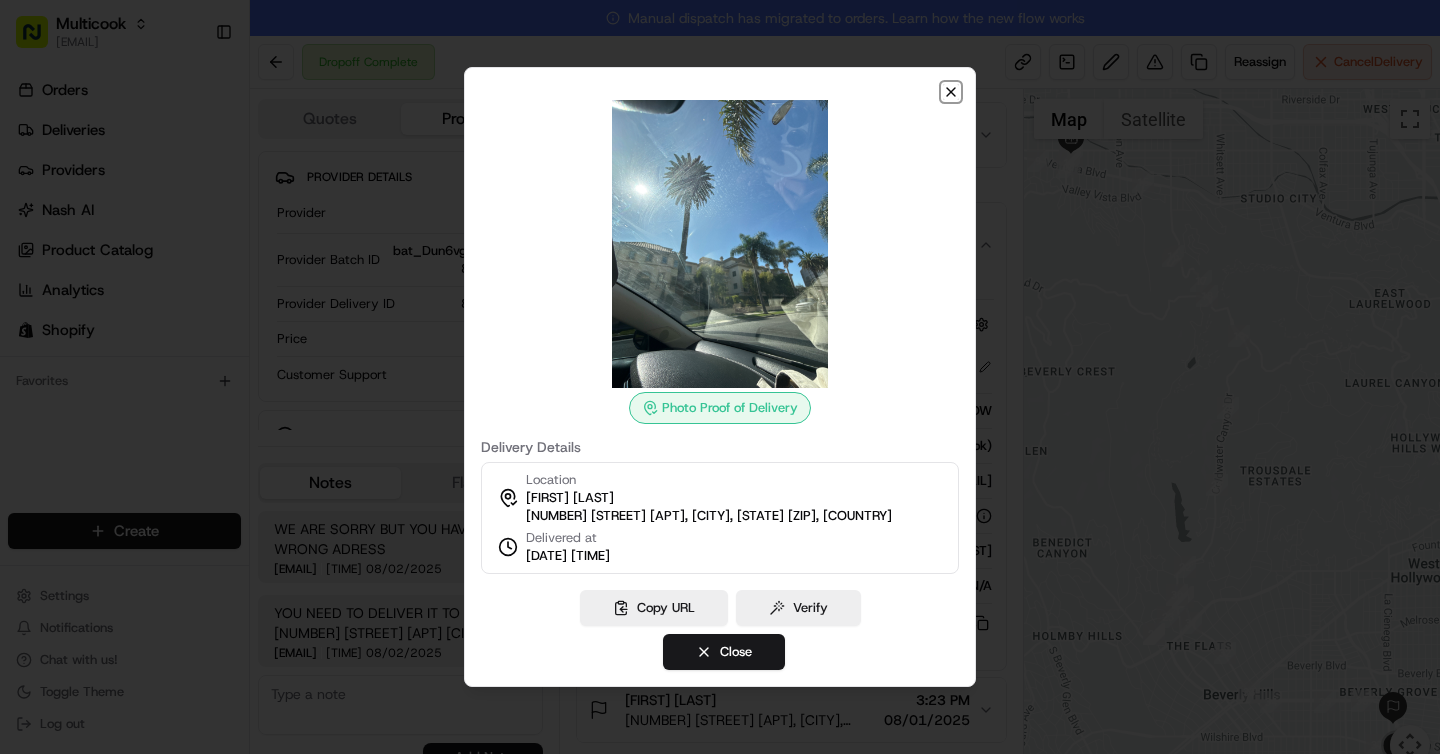 click 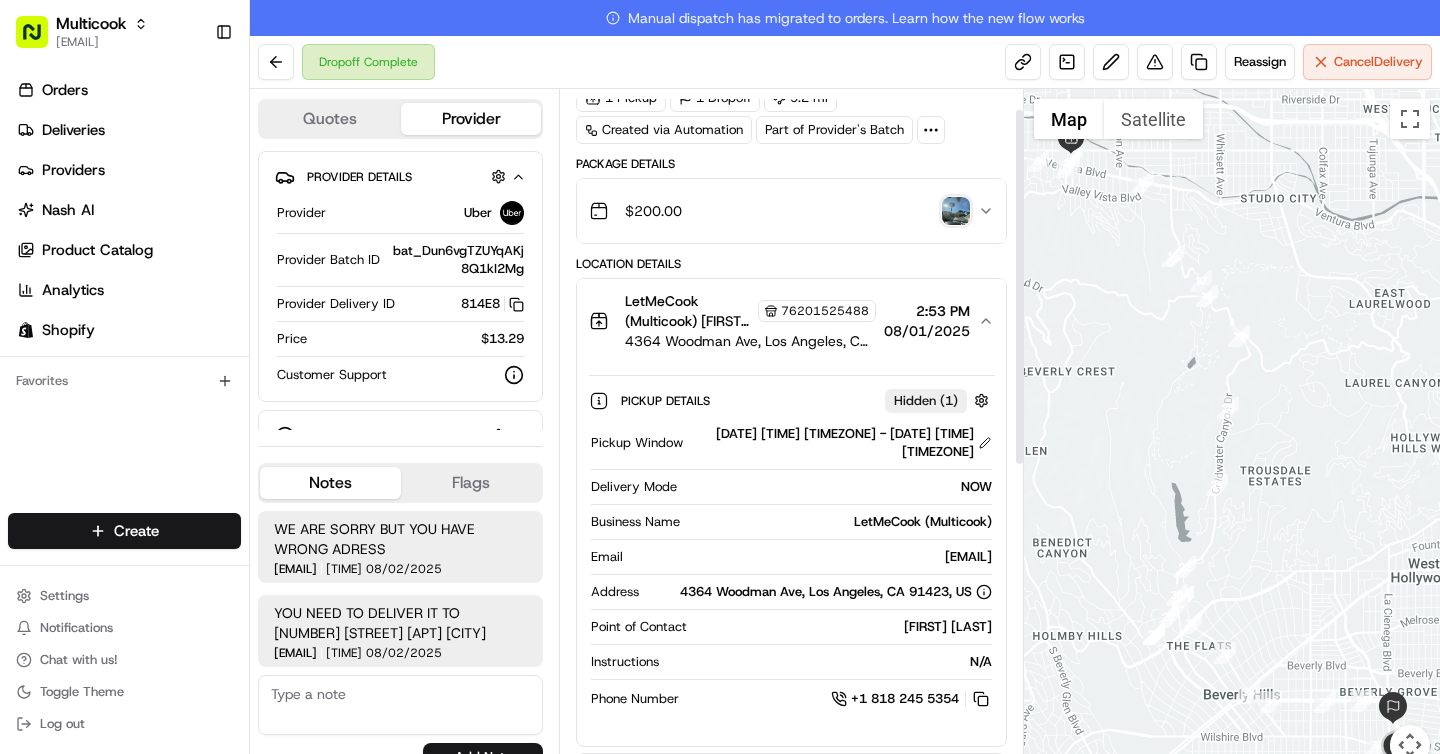 scroll, scrollTop: 0, scrollLeft: 0, axis: both 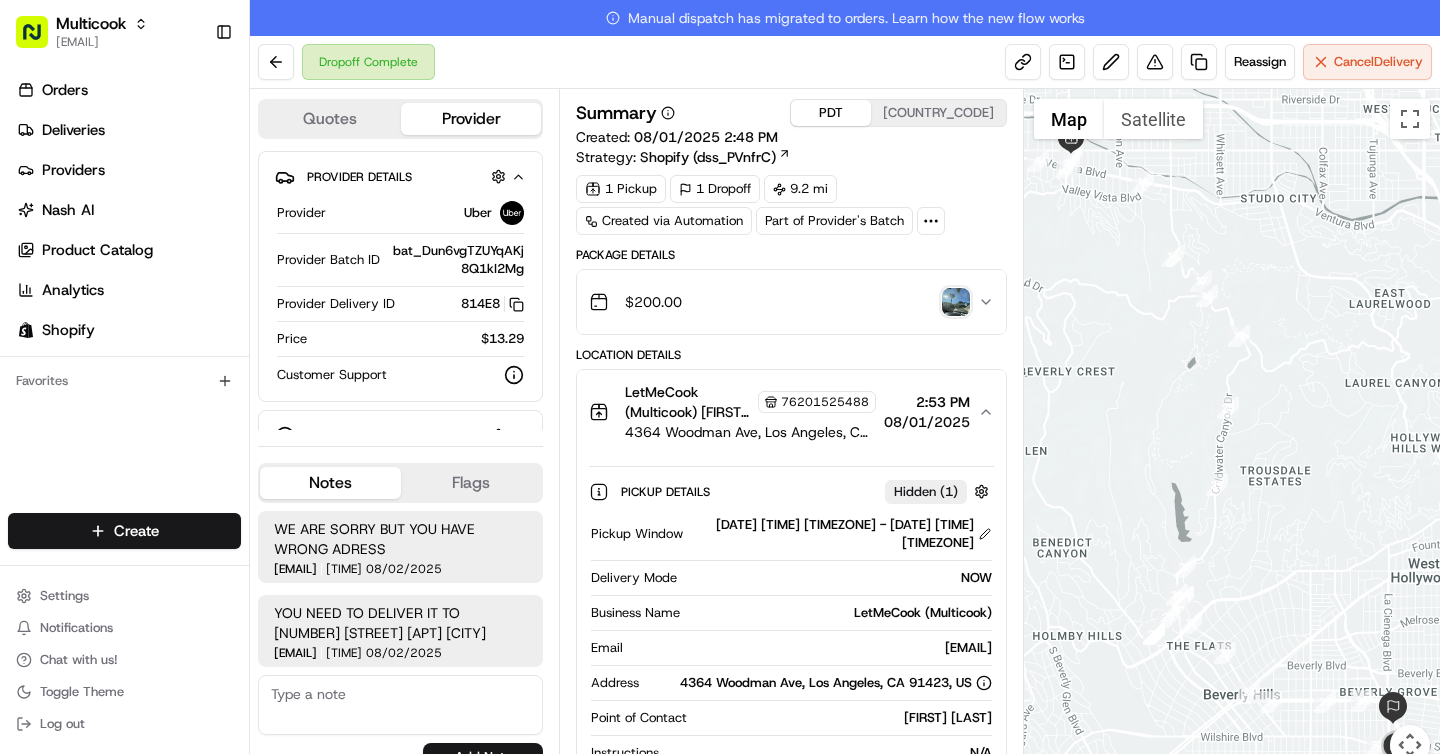 click 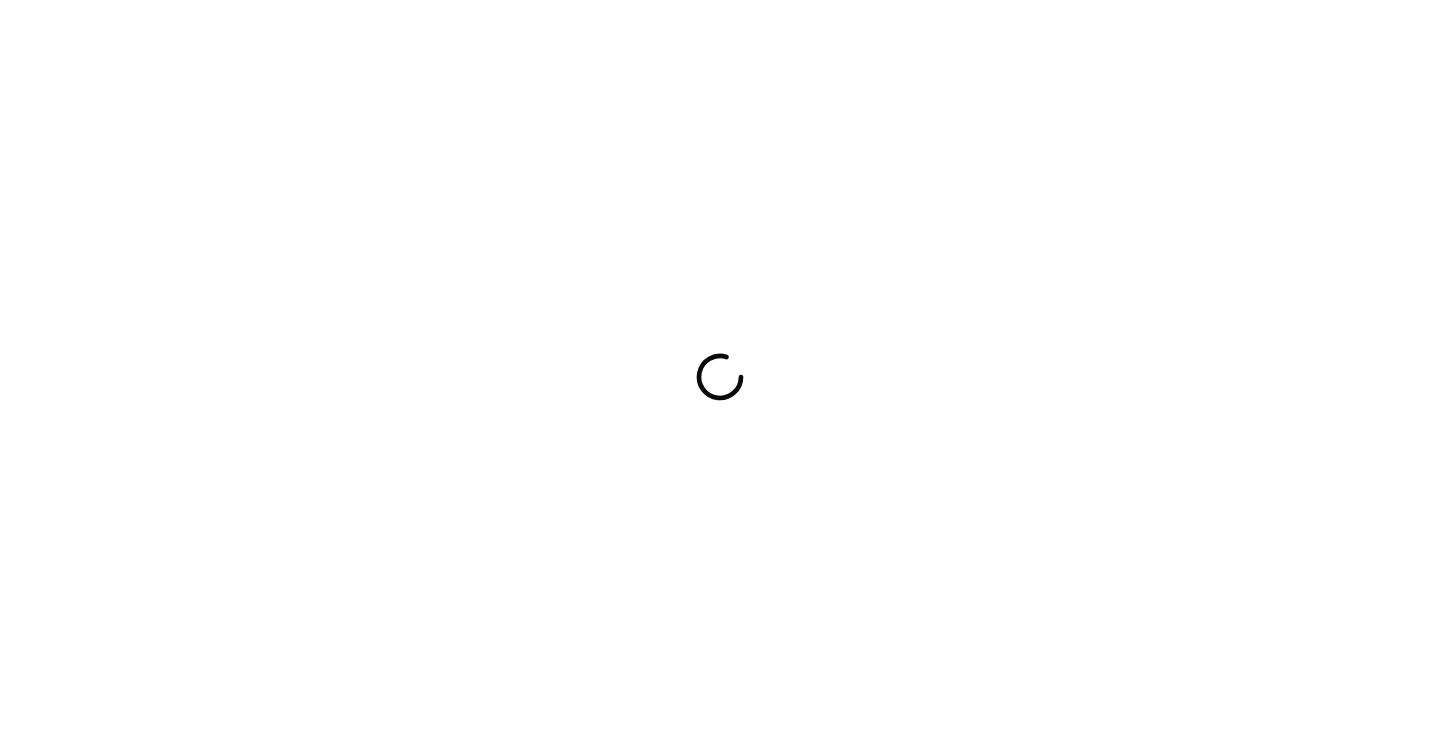 scroll, scrollTop: 0, scrollLeft: 0, axis: both 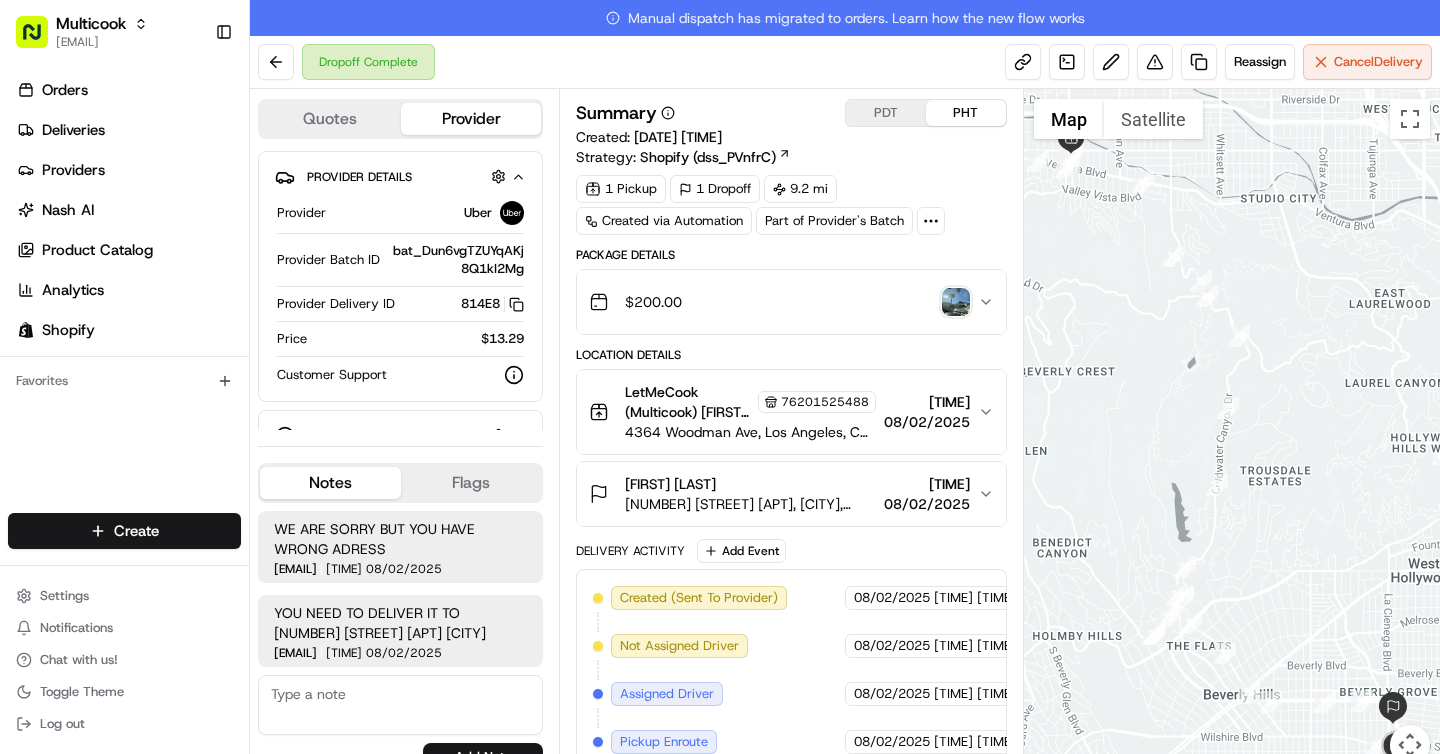 click at bounding box center (956, 302) 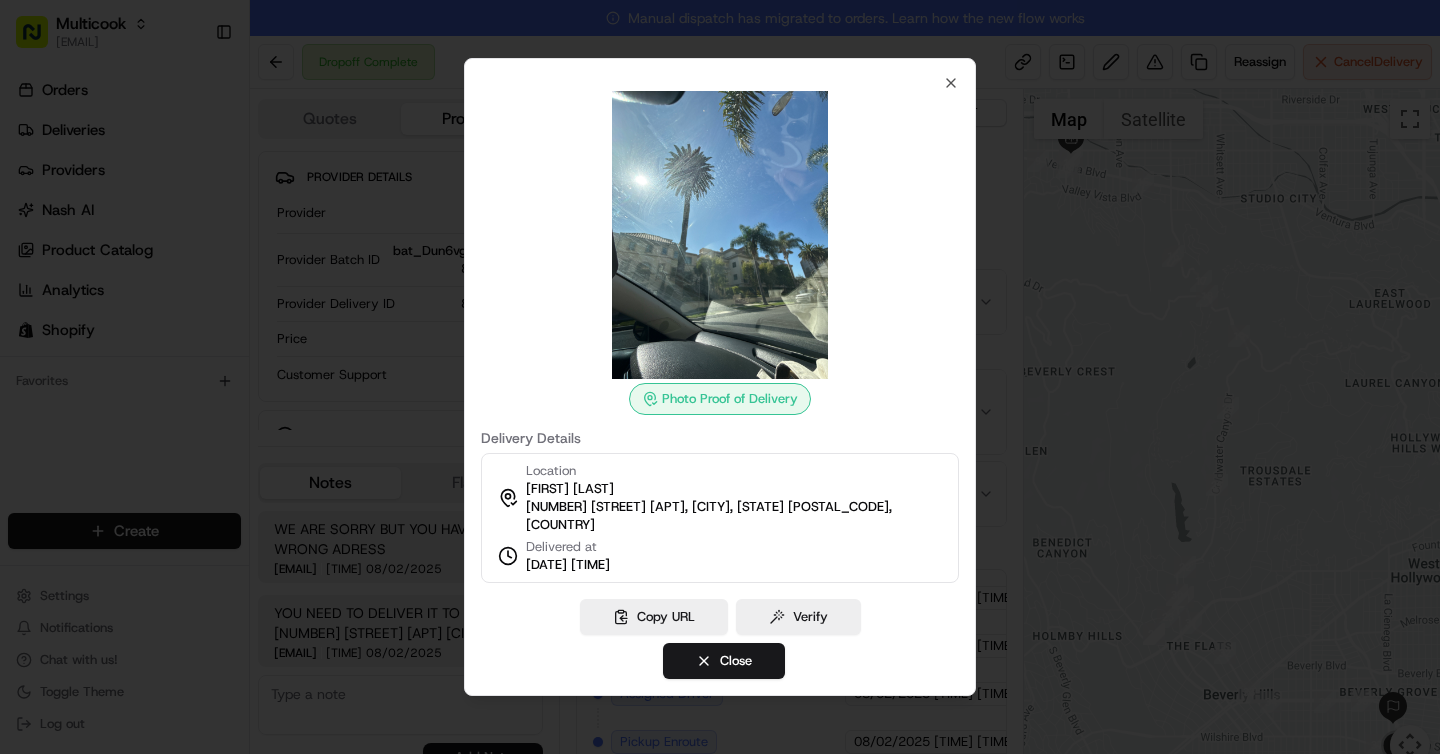 click at bounding box center (720, 377) 